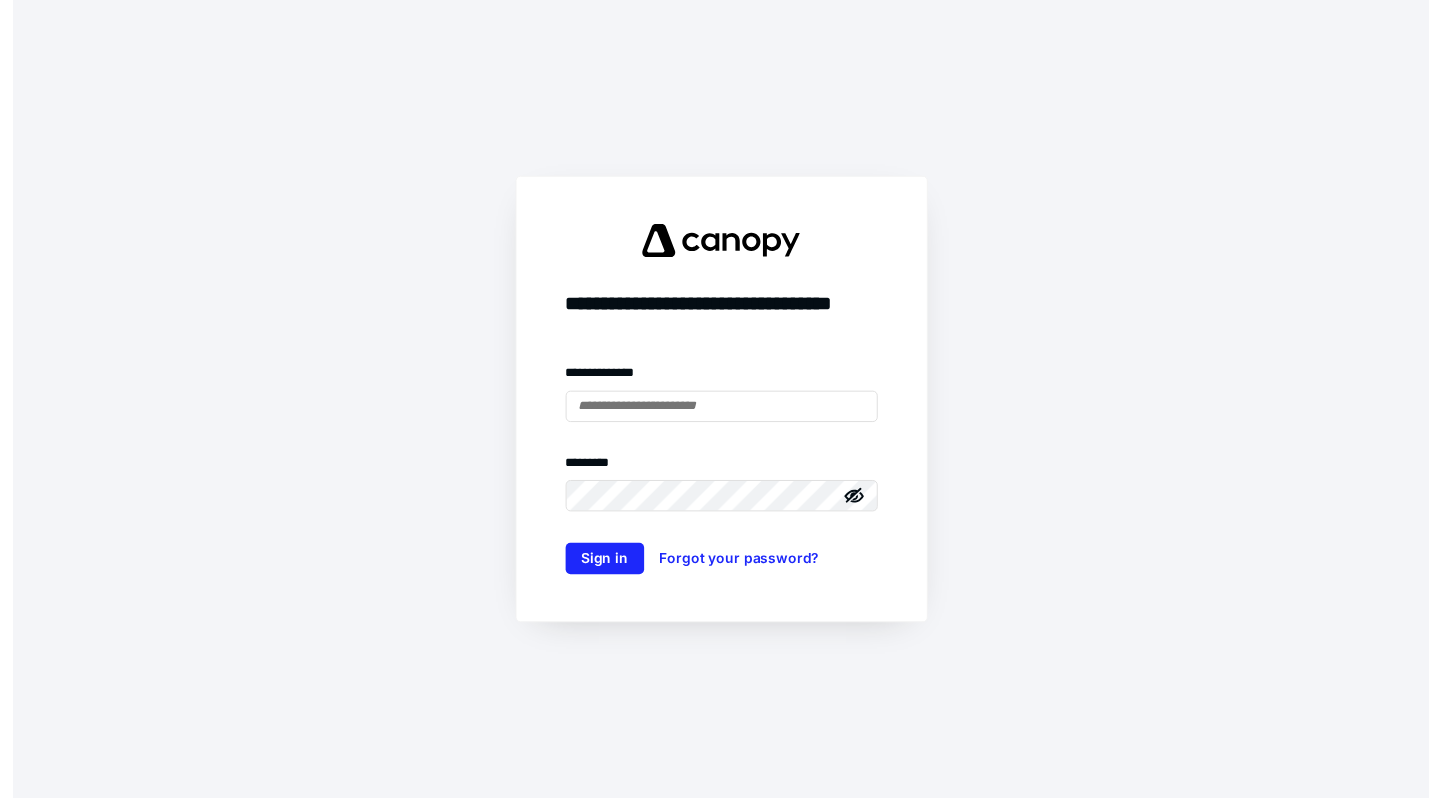 scroll, scrollTop: 0, scrollLeft: 0, axis: both 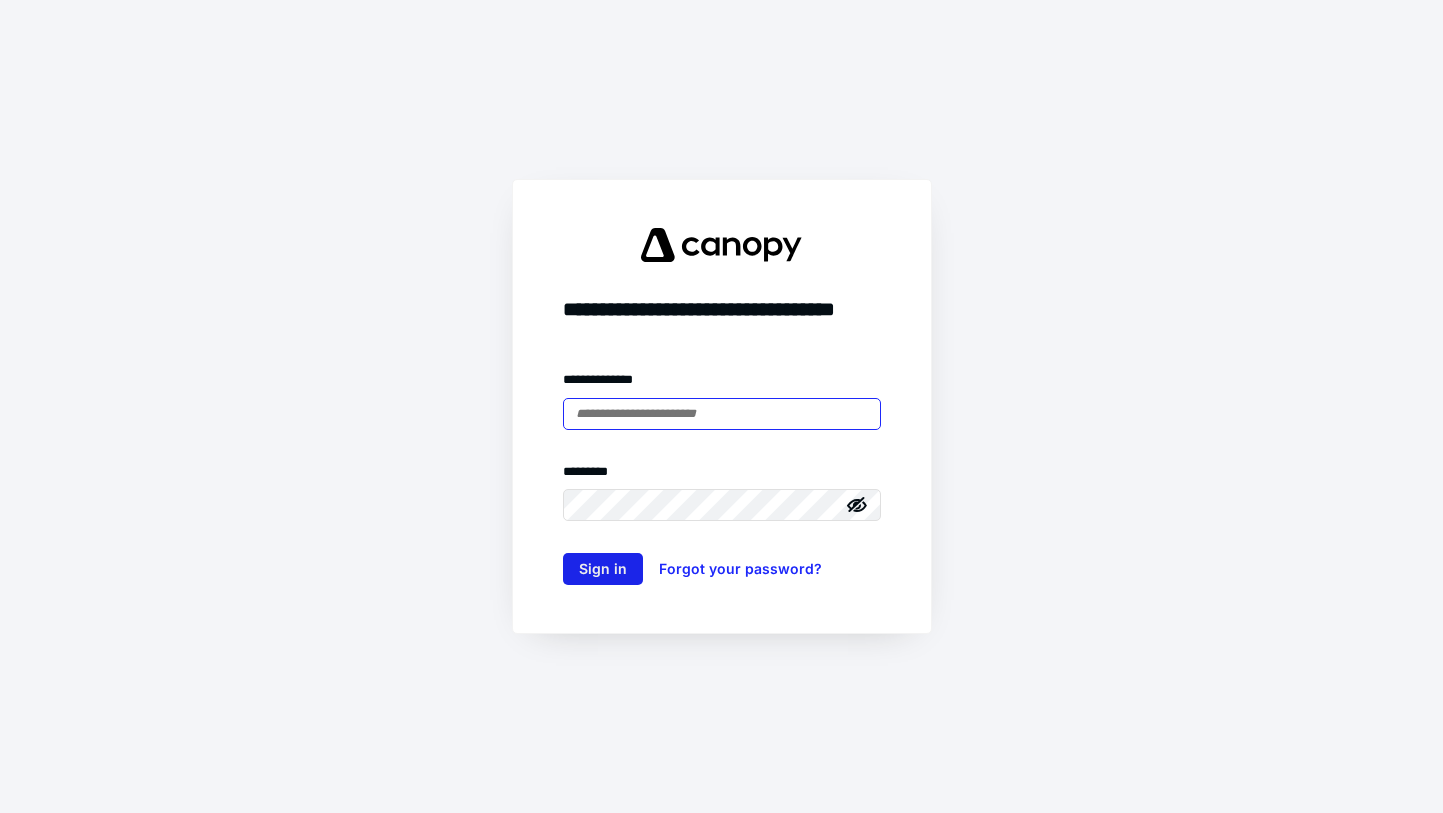 type on "**********" 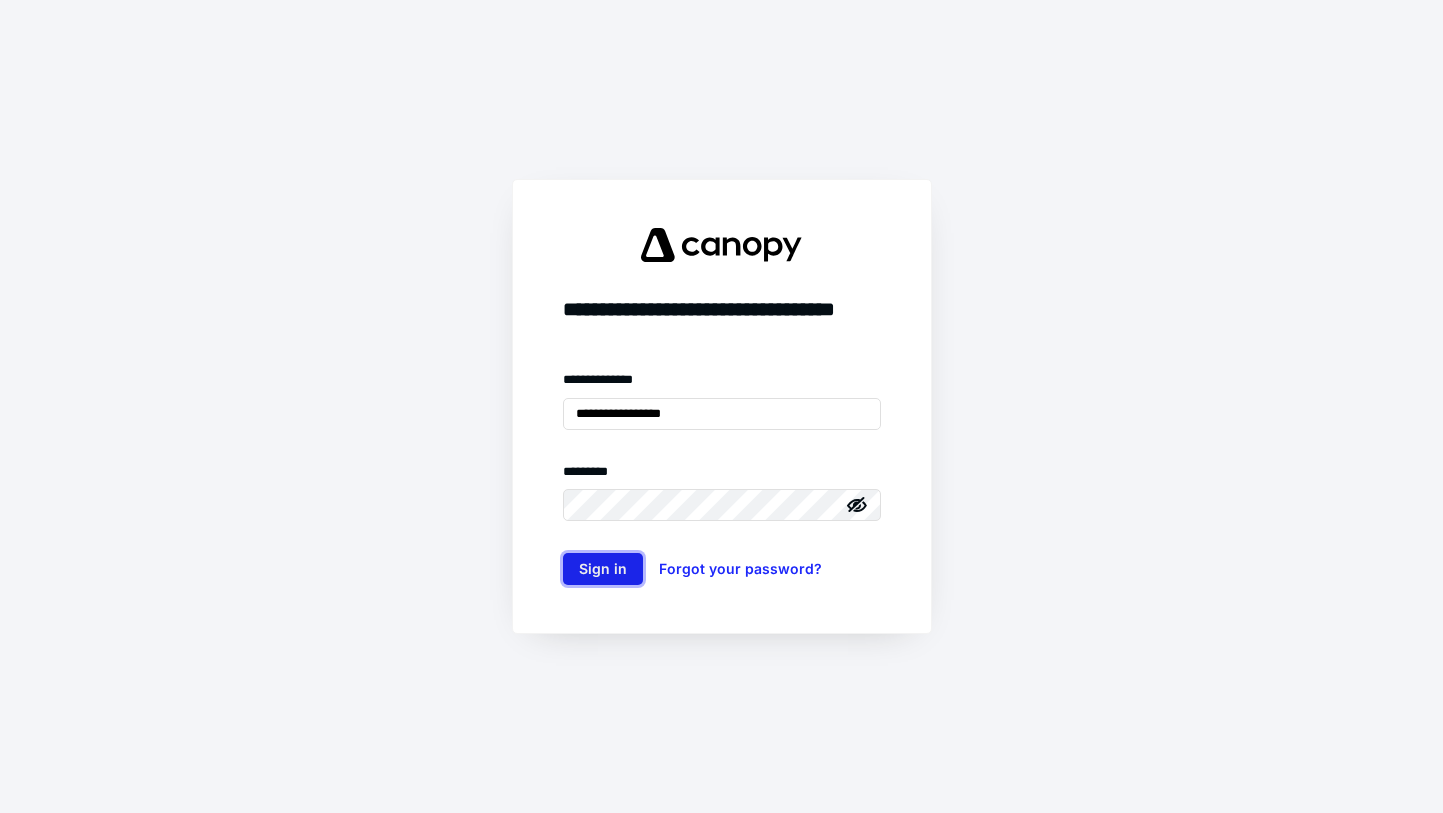 click on "Sign in" at bounding box center [603, 569] 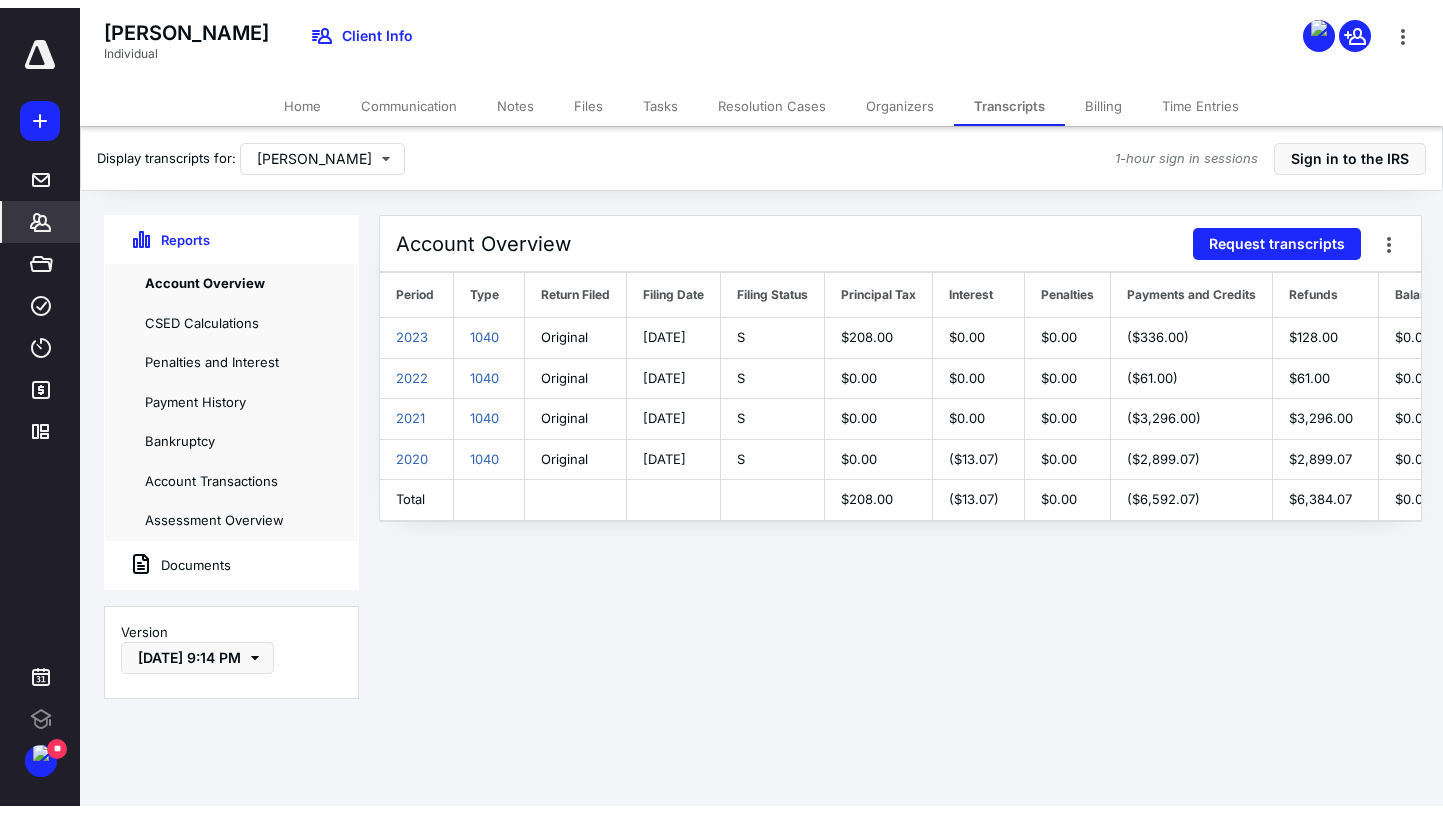 scroll, scrollTop: 0, scrollLeft: 0, axis: both 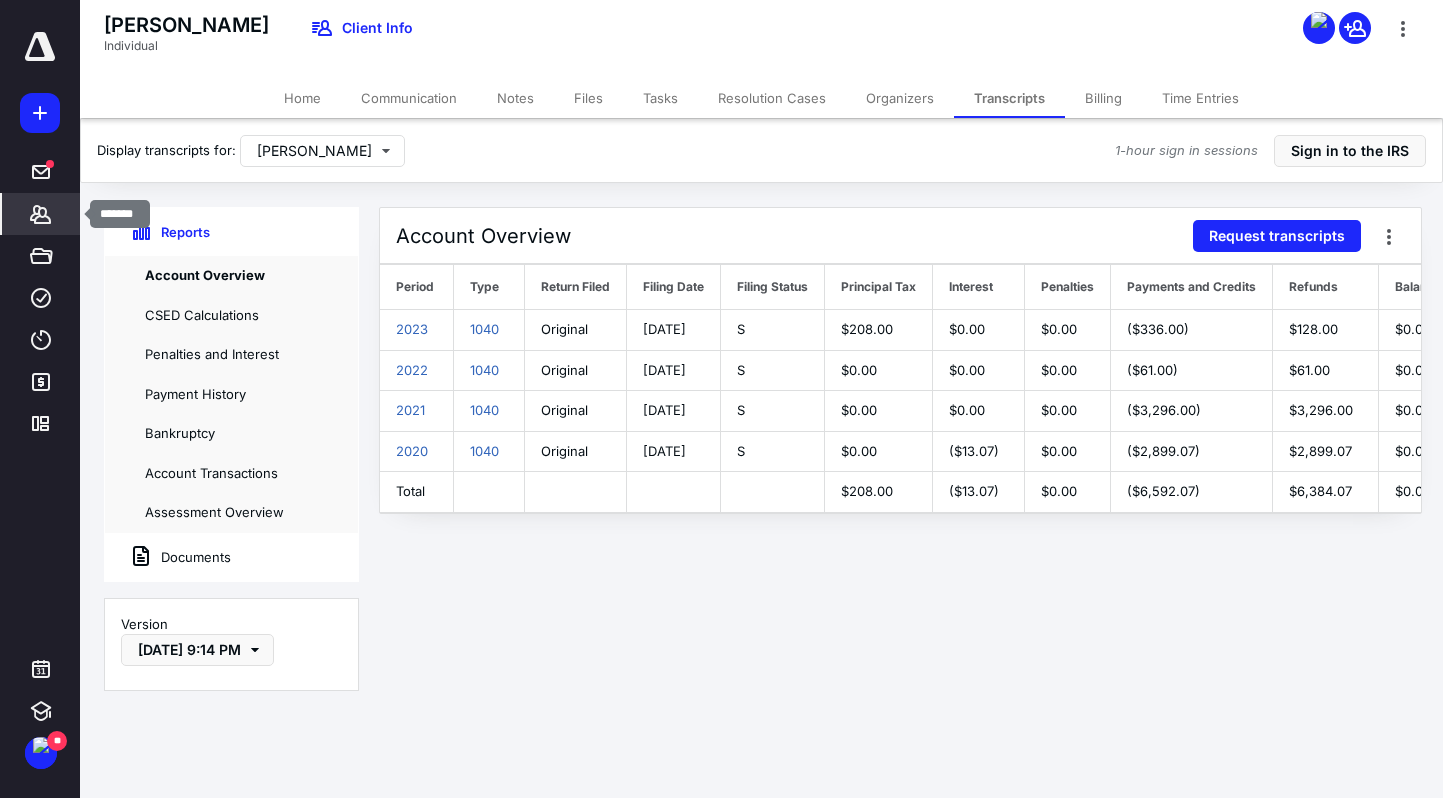 click 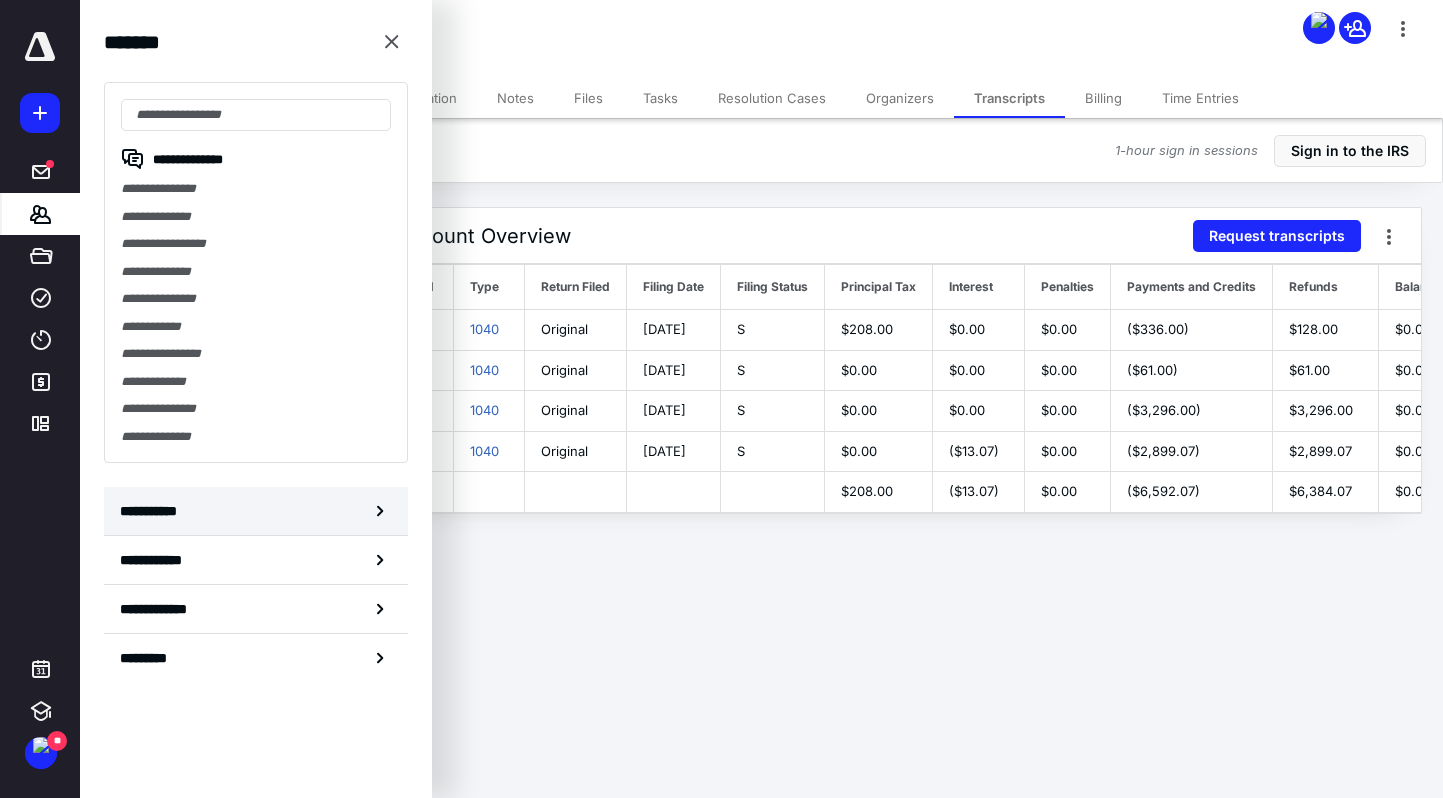 click on "**********" at bounding box center (256, 511) 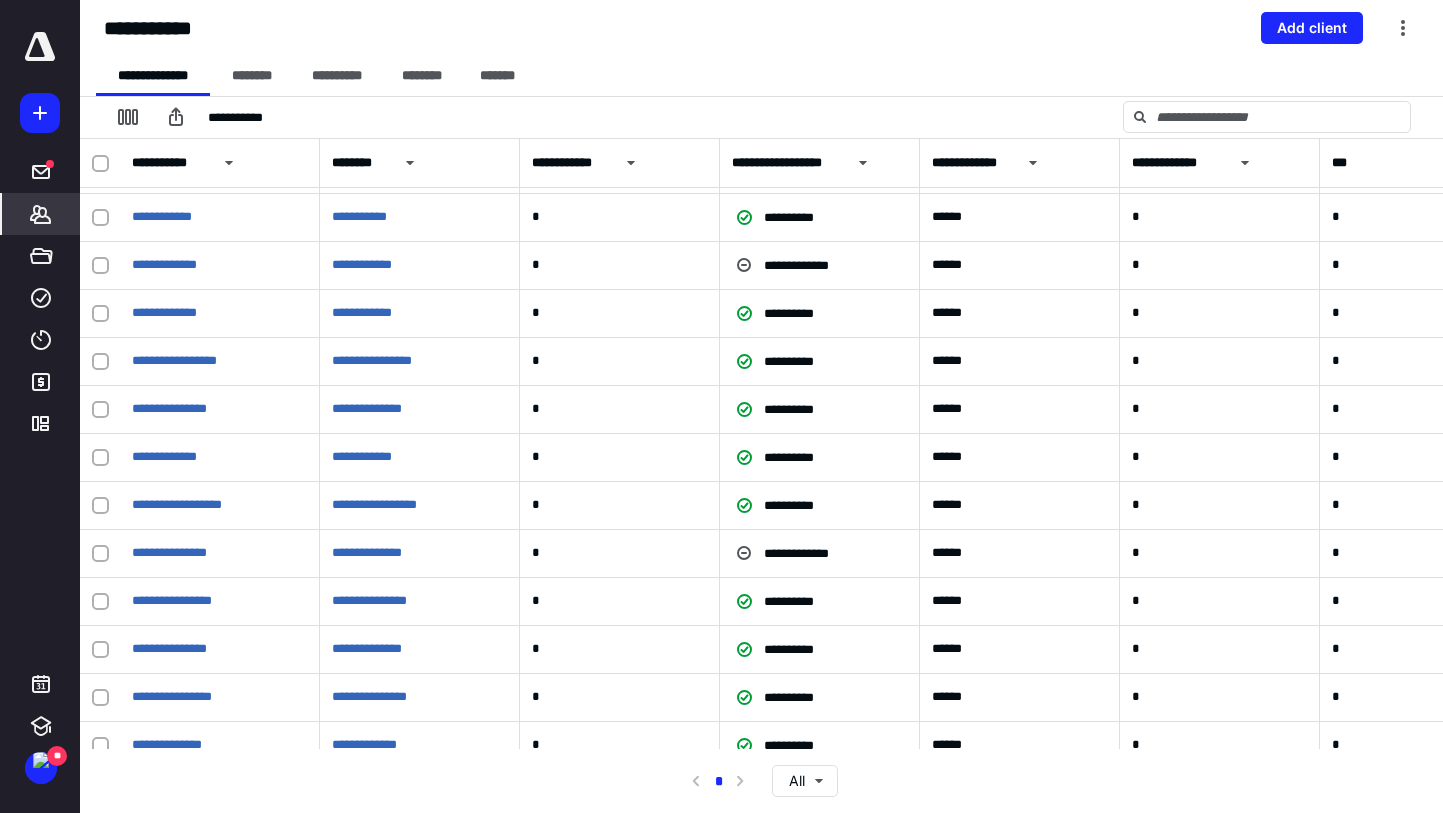 scroll, scrollTop: 3800, scrollLeft: 0, axis: vertical 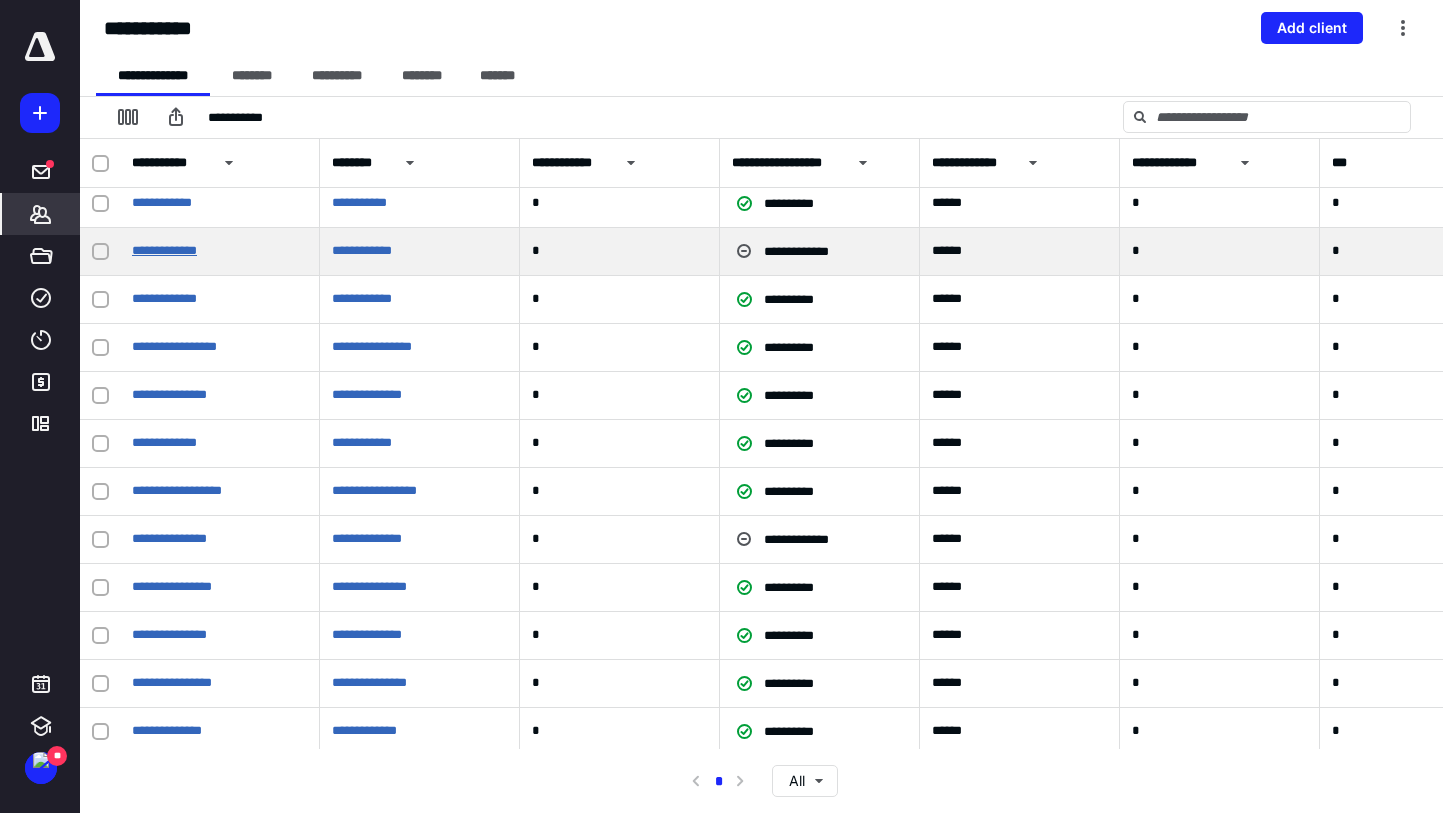click on "**********" at bounding box center [164, 250] 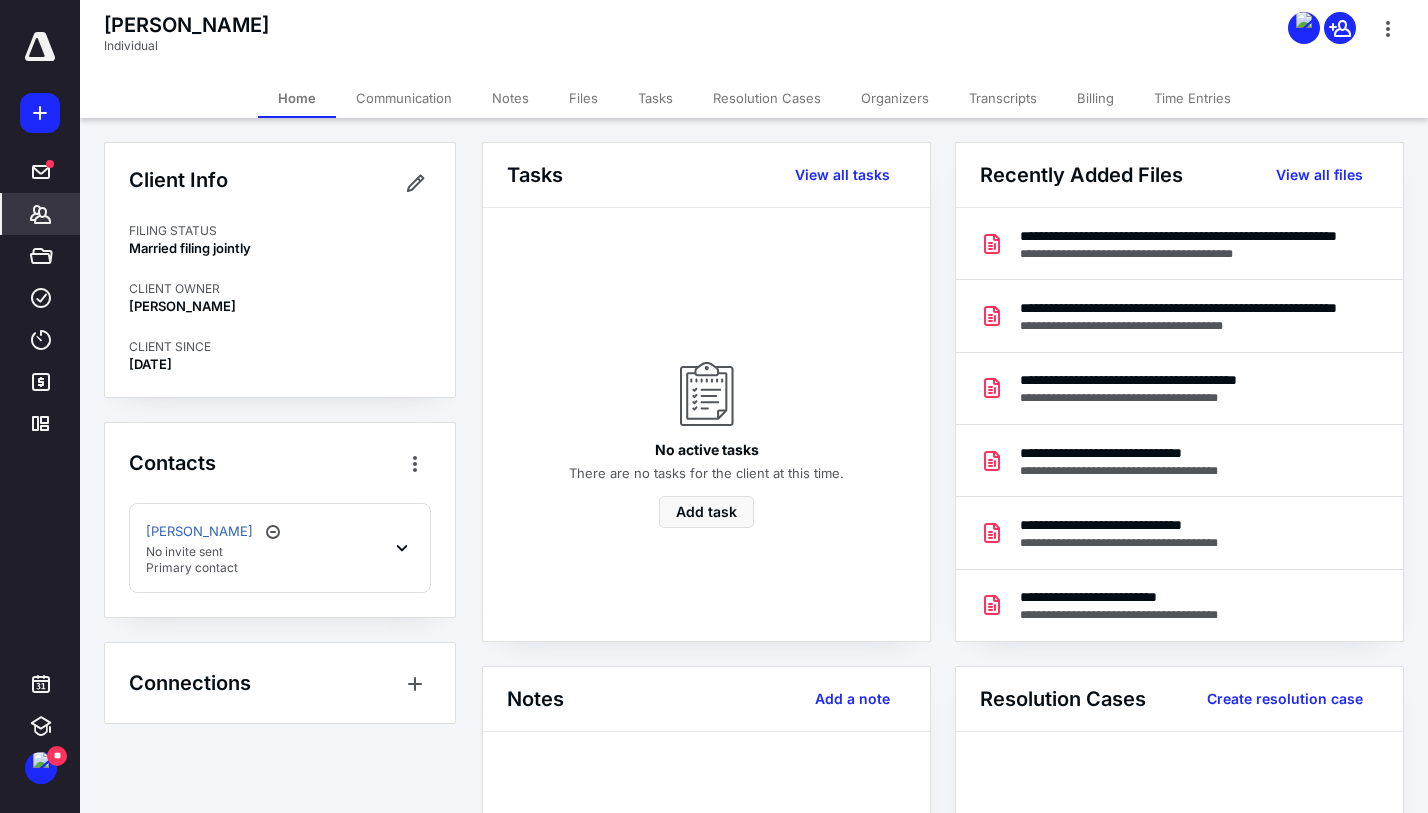 click on "Files" at bounding box center [583, 98] 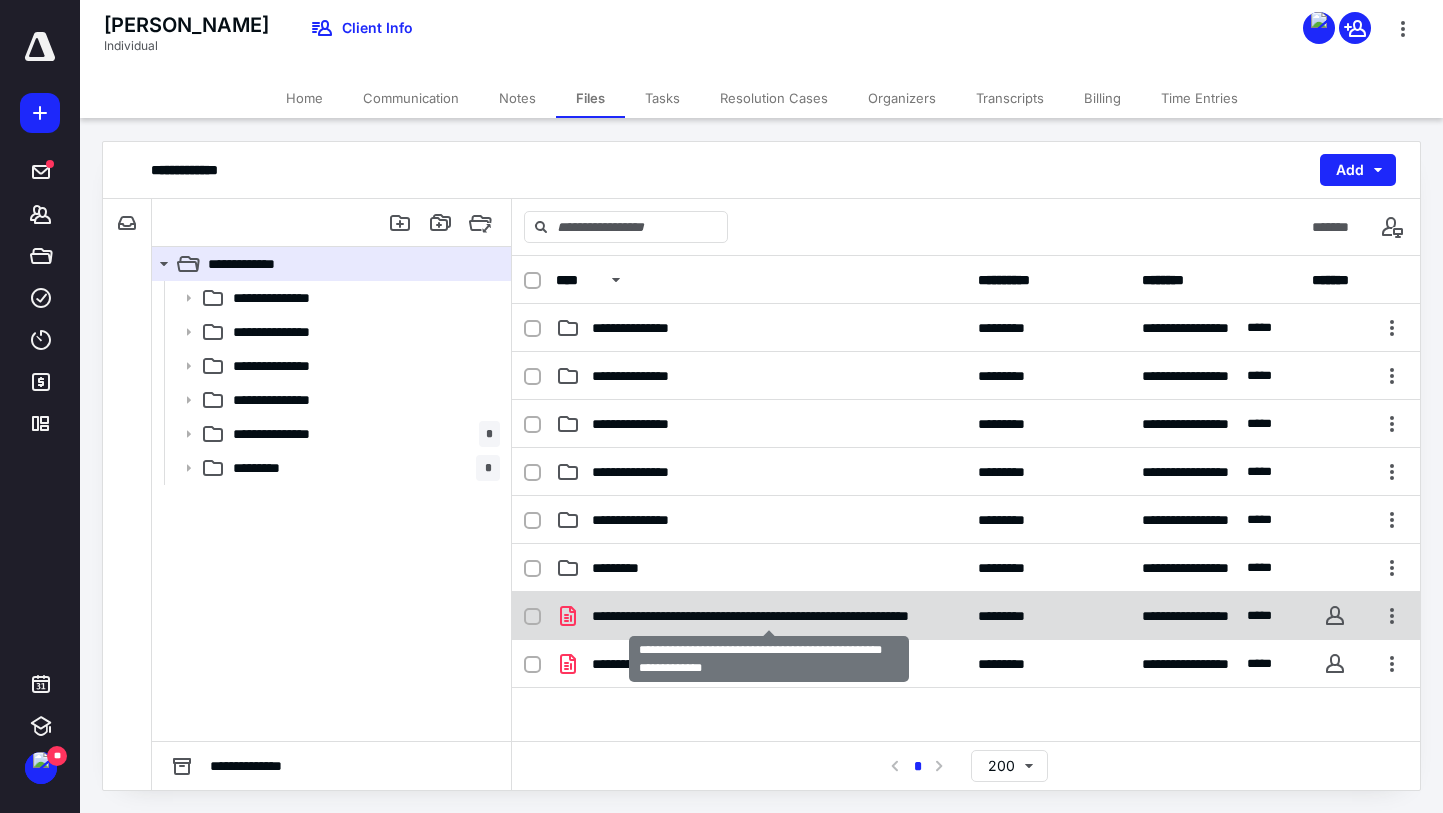 click on "**********" at bounding box center [769, 616] 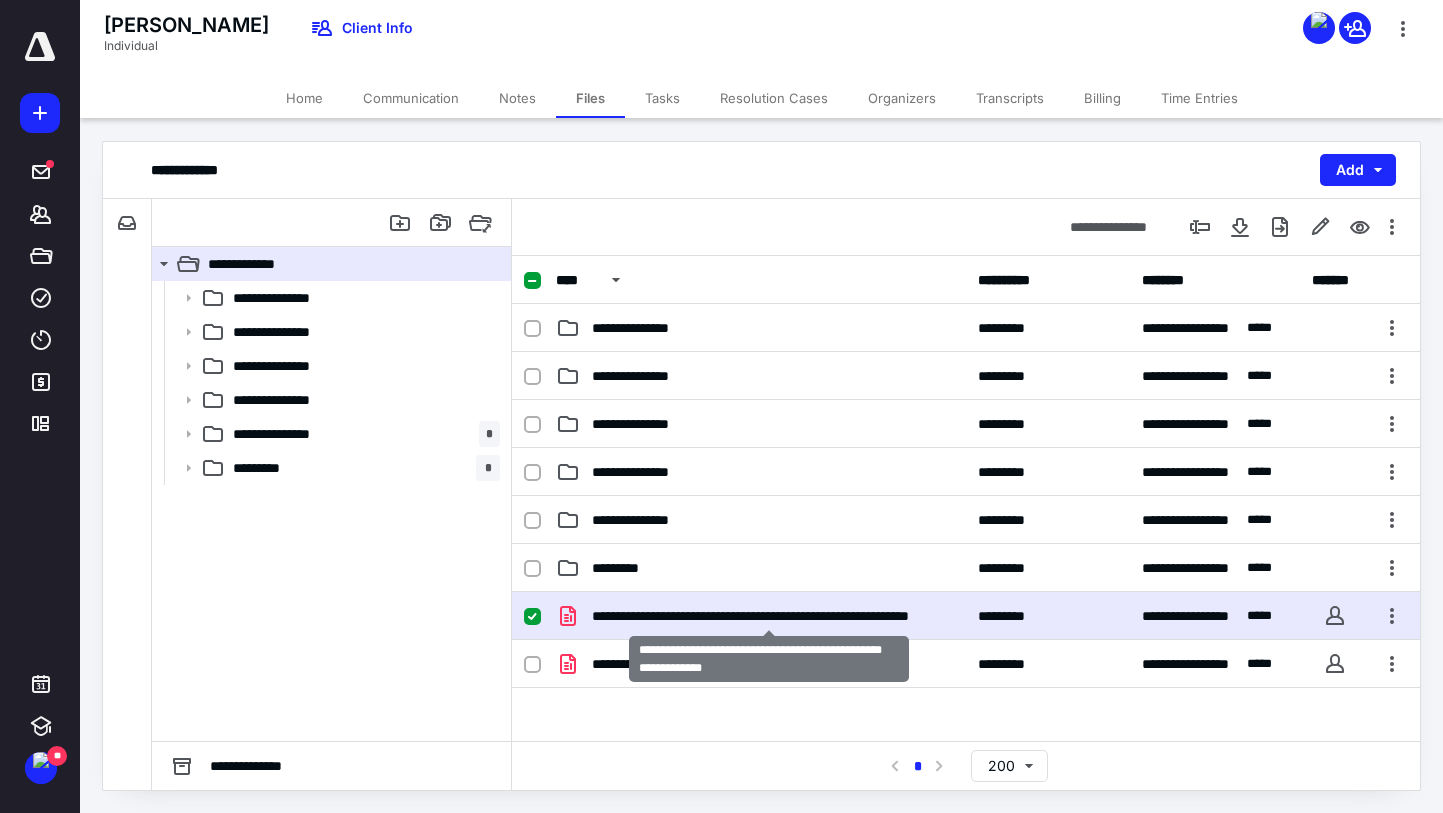 click on "**********" at bounding box center (769, 616) 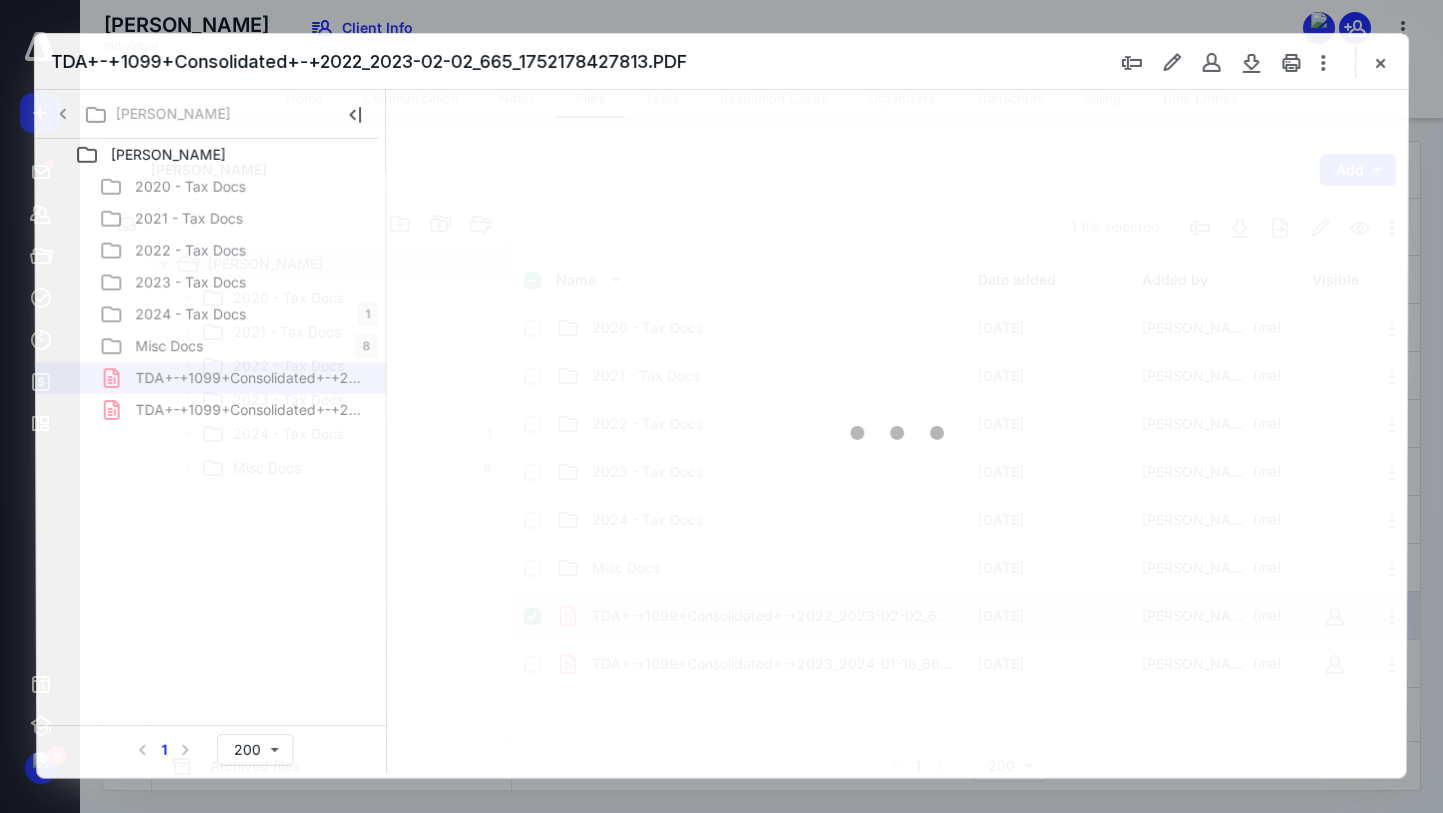 scroll, scrollTop: 0, scrollLeft: 0, axis: both 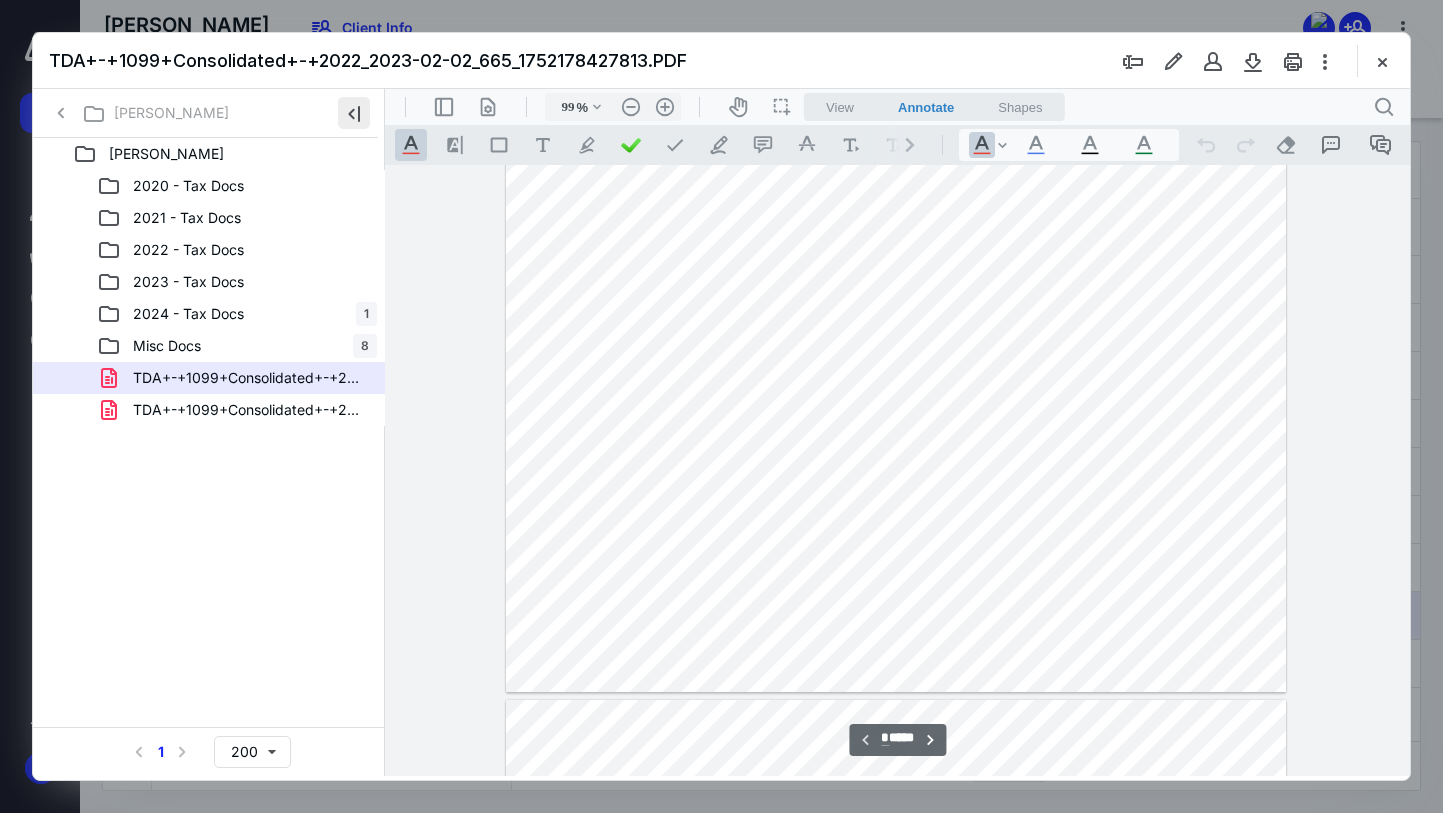 click at bounding box center (354, 113) 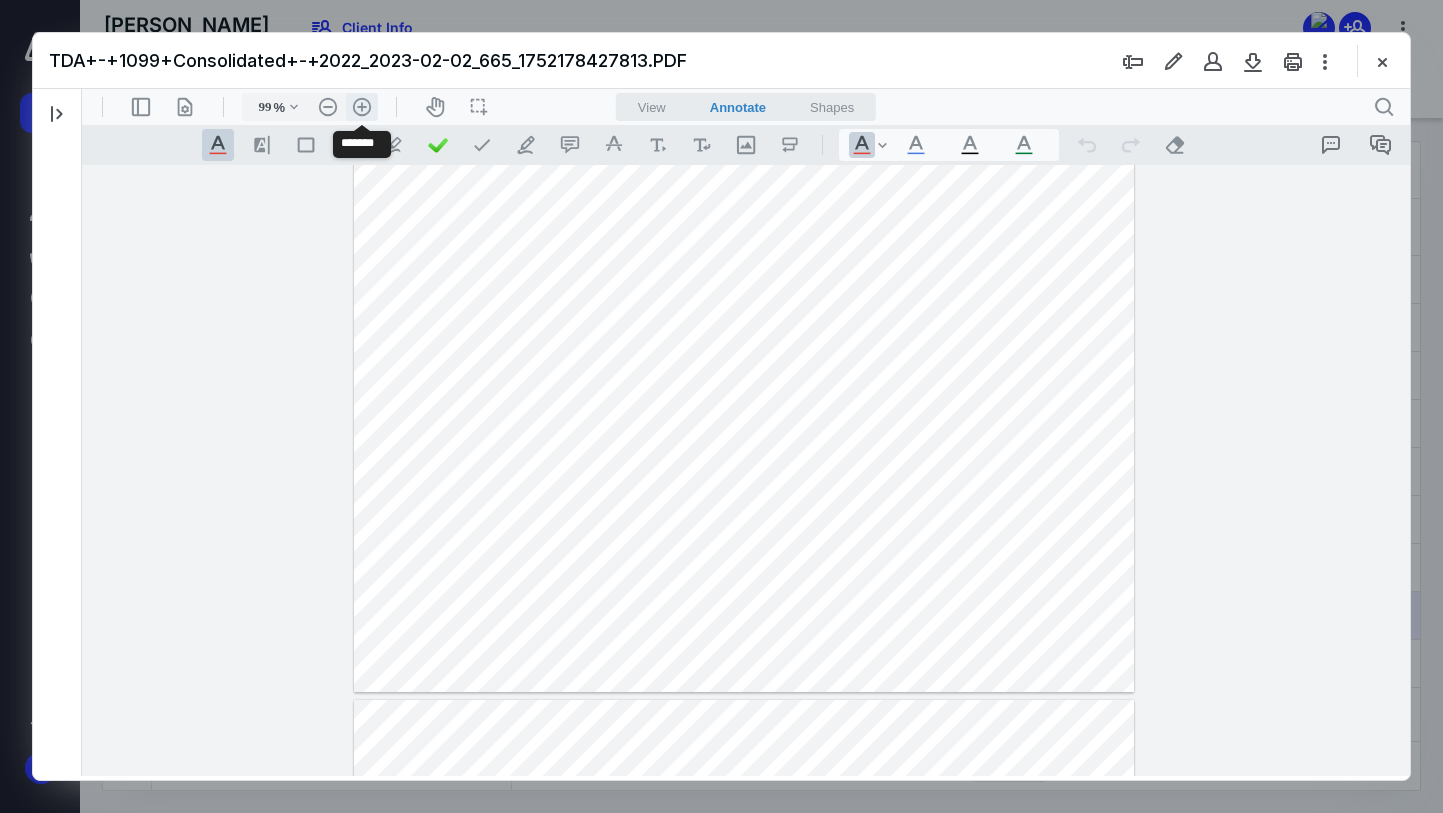 click on ".cls-1{fill:#abb0c4;} icon - header - zoom - in - line" at bounding box center (362, 107) 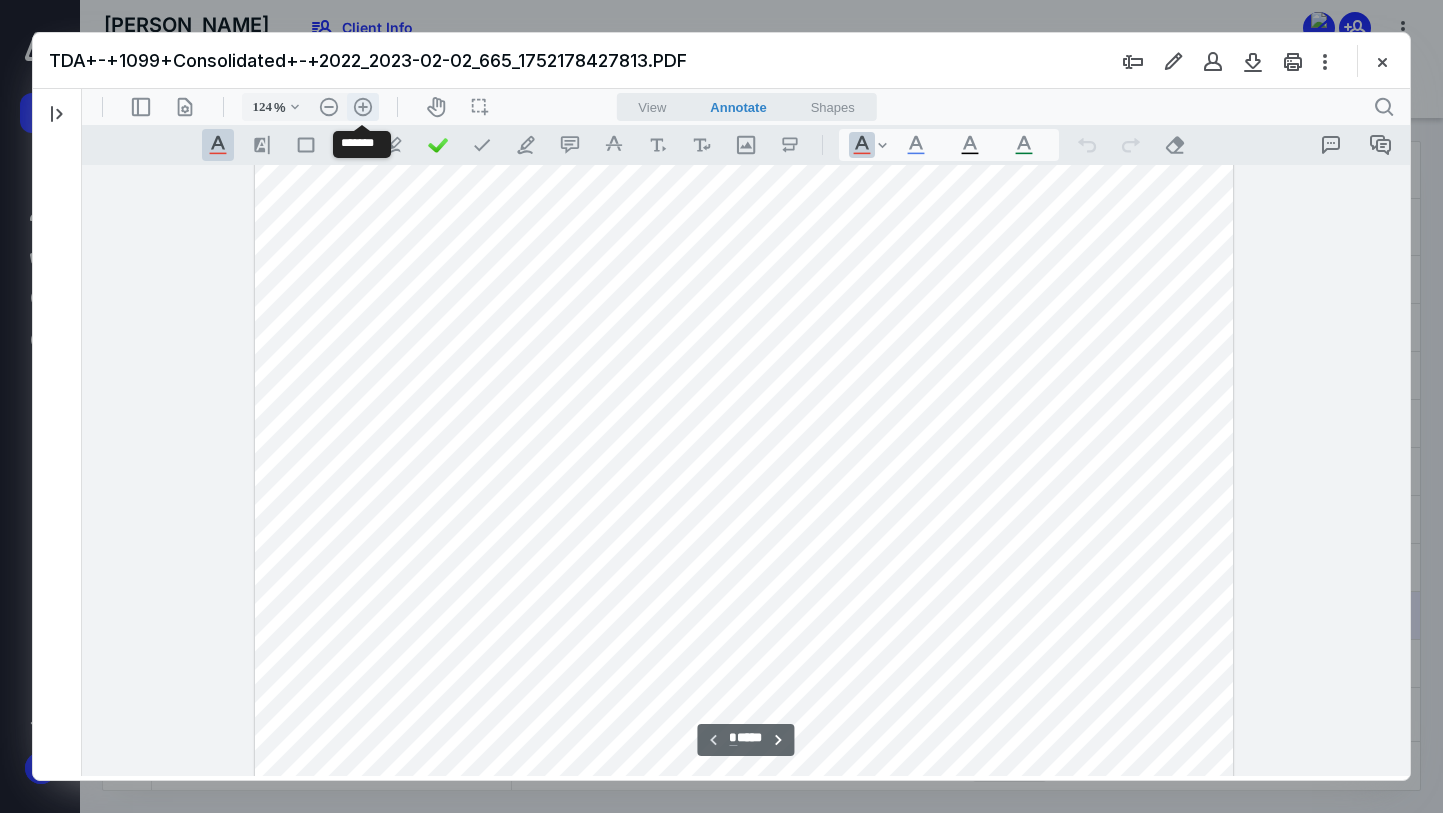 scroll, scrollTop: 168, scrollLeft: 0, axis: vertical 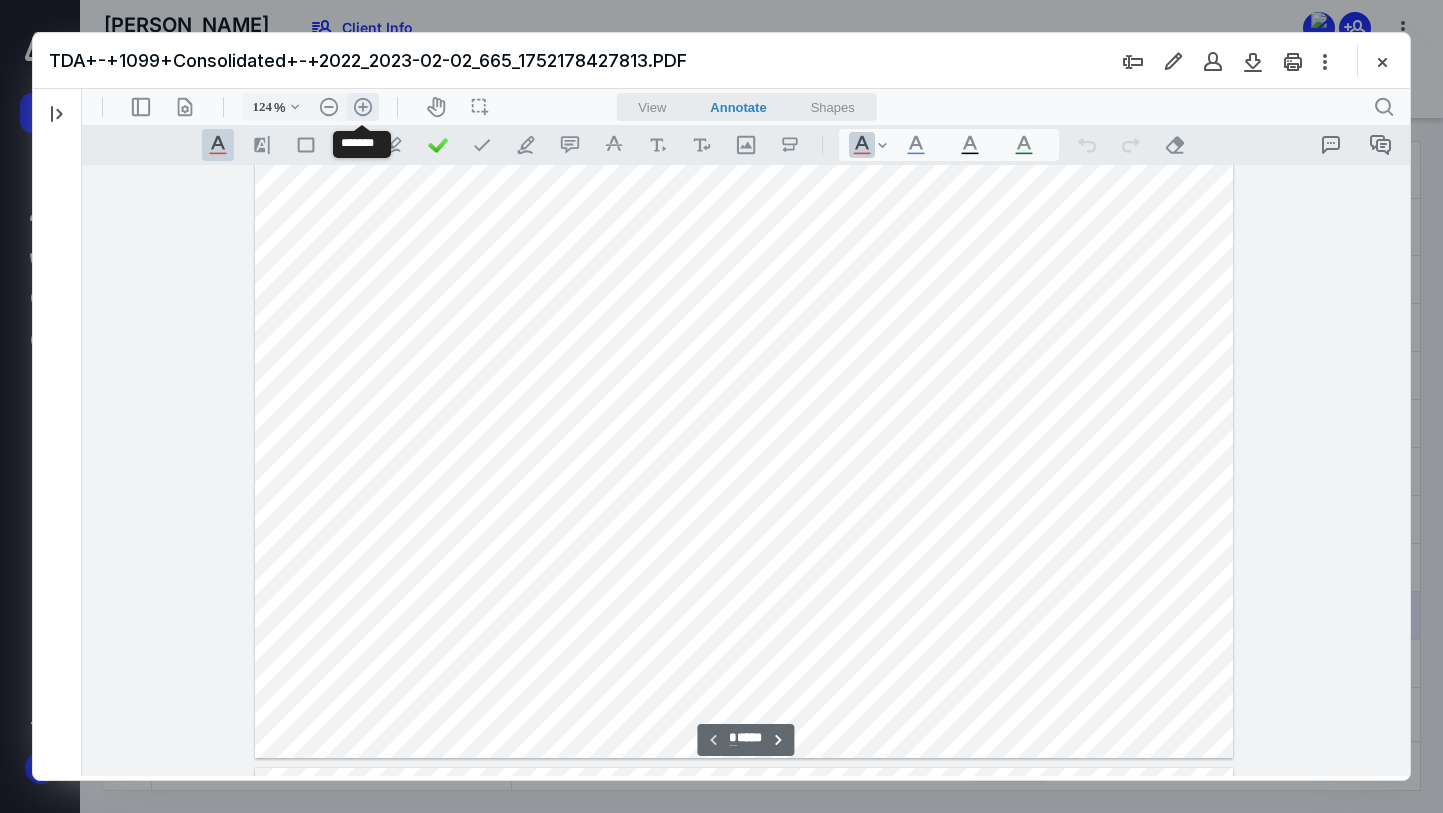 click on ".cls-1{fill:#abb0c4;} icon - header - zoom - in - line" at bounding box center (363, 107) 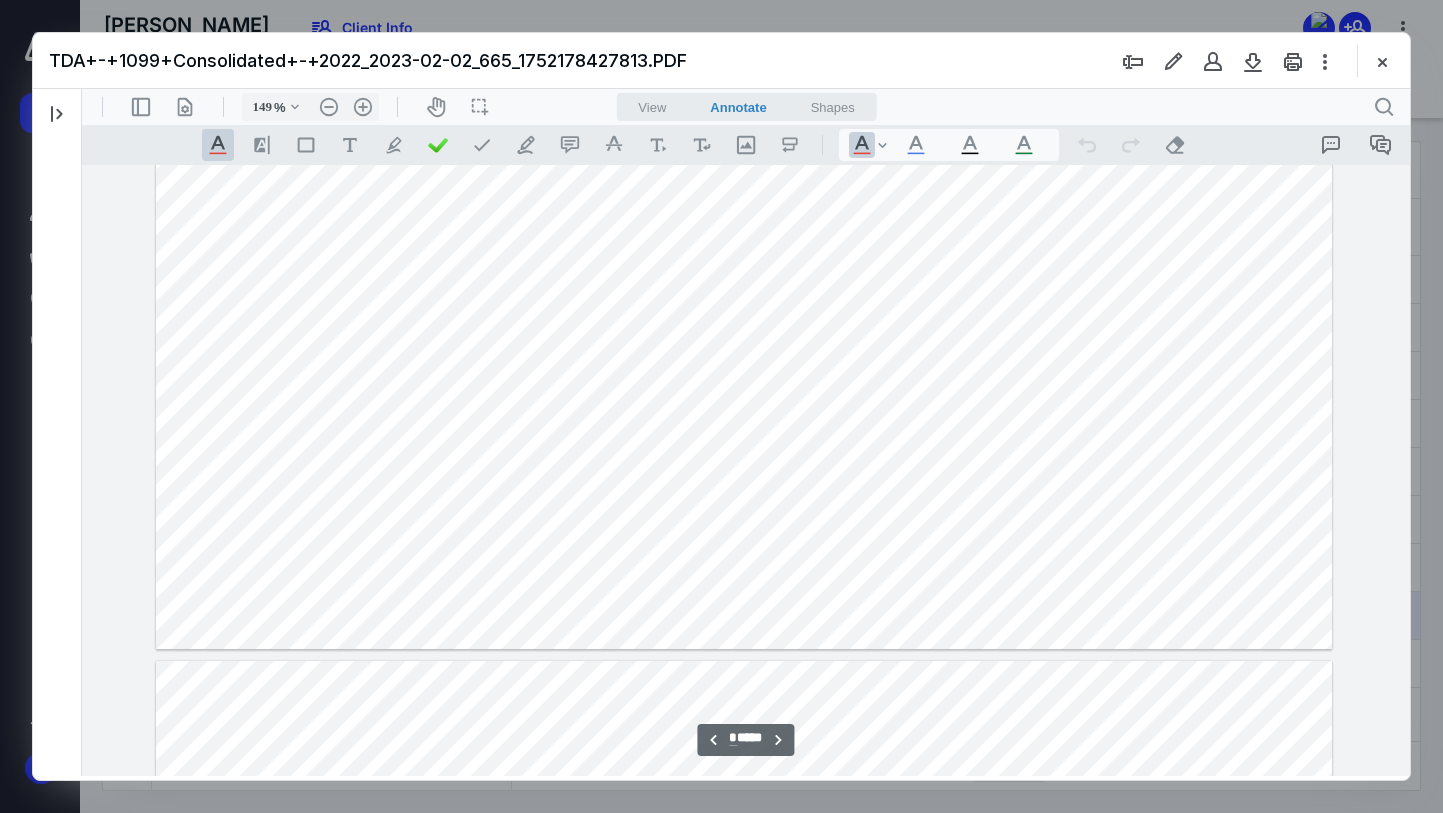 scroll, scrollTop: 956, scrollLeft: 0, axis: vertical 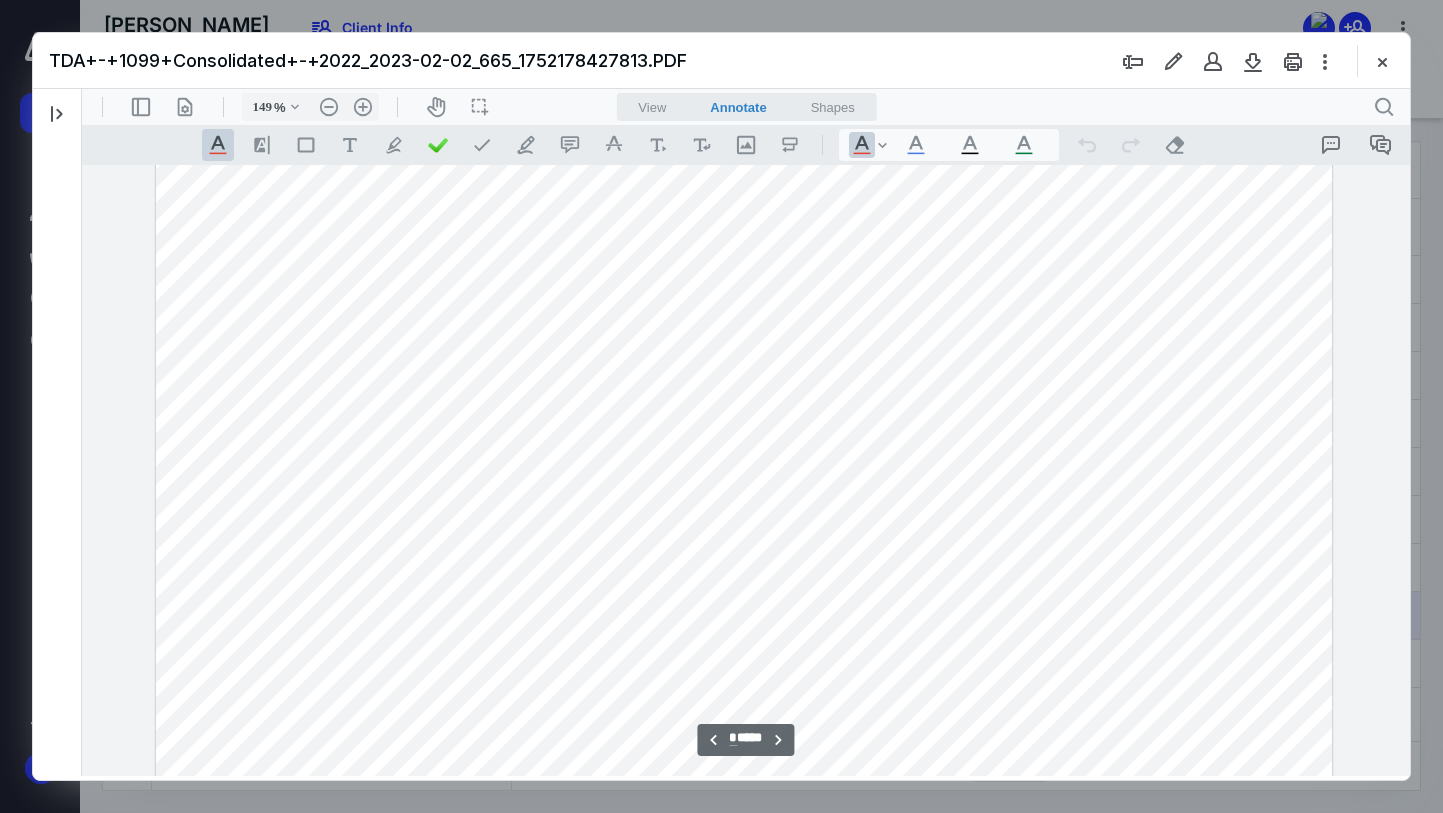 type on "*" 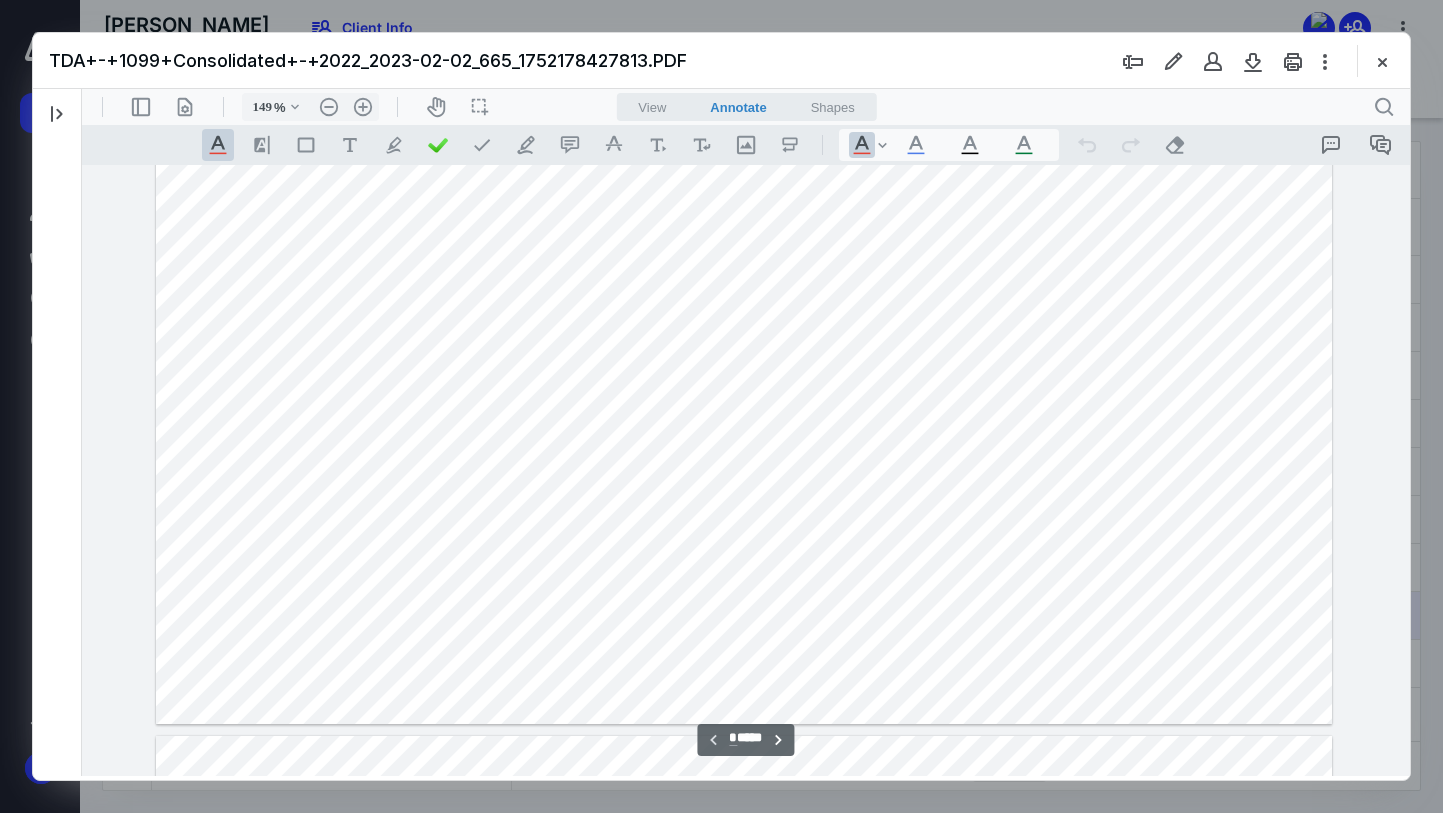 scroll, scrollTop: 156, scrollLeft: 0, axis: vertical 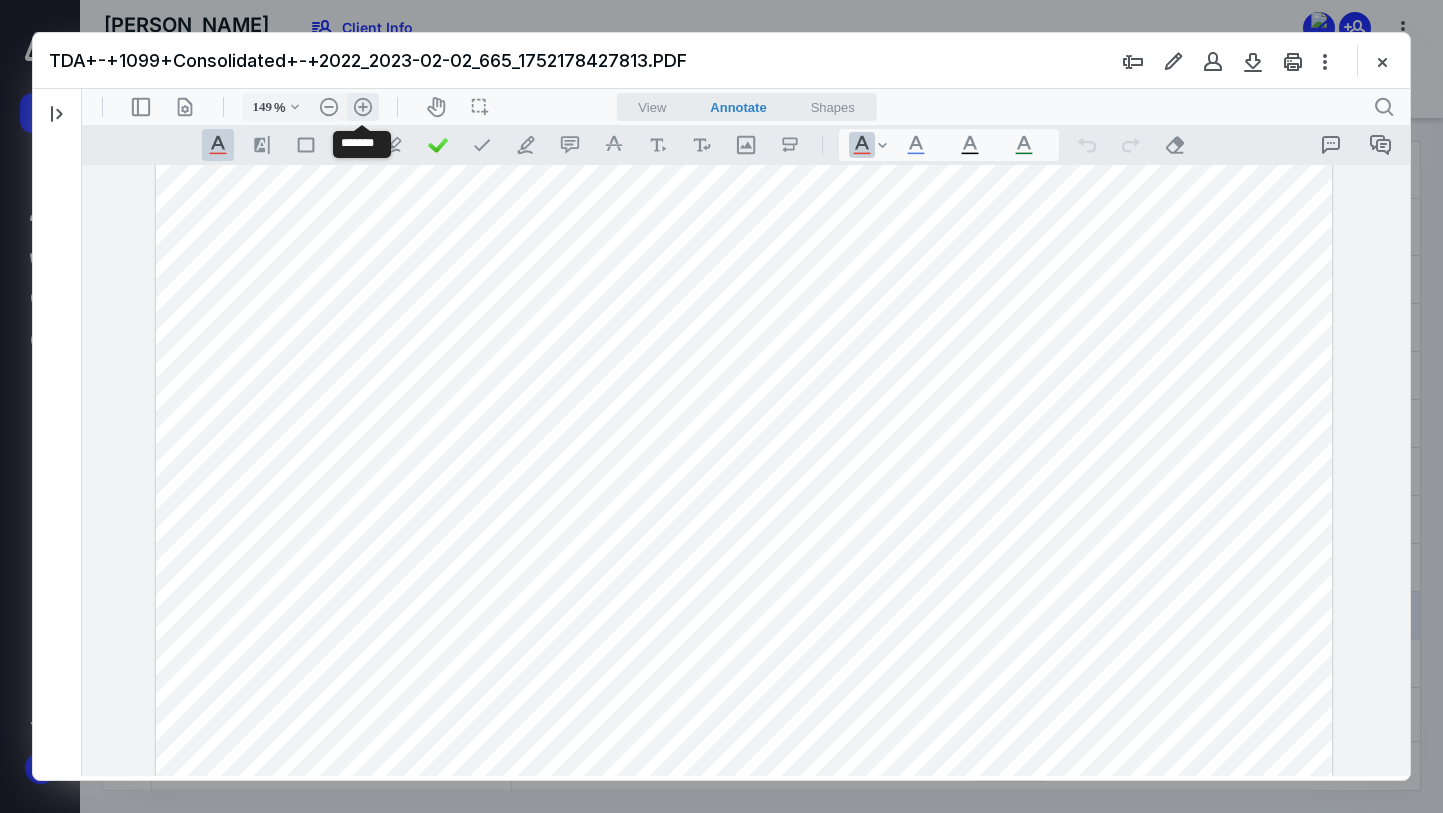 click on ".cls-1{fill:#abb0c4;} icon - header - zoom - in - line" at bounding box center [363, 107] 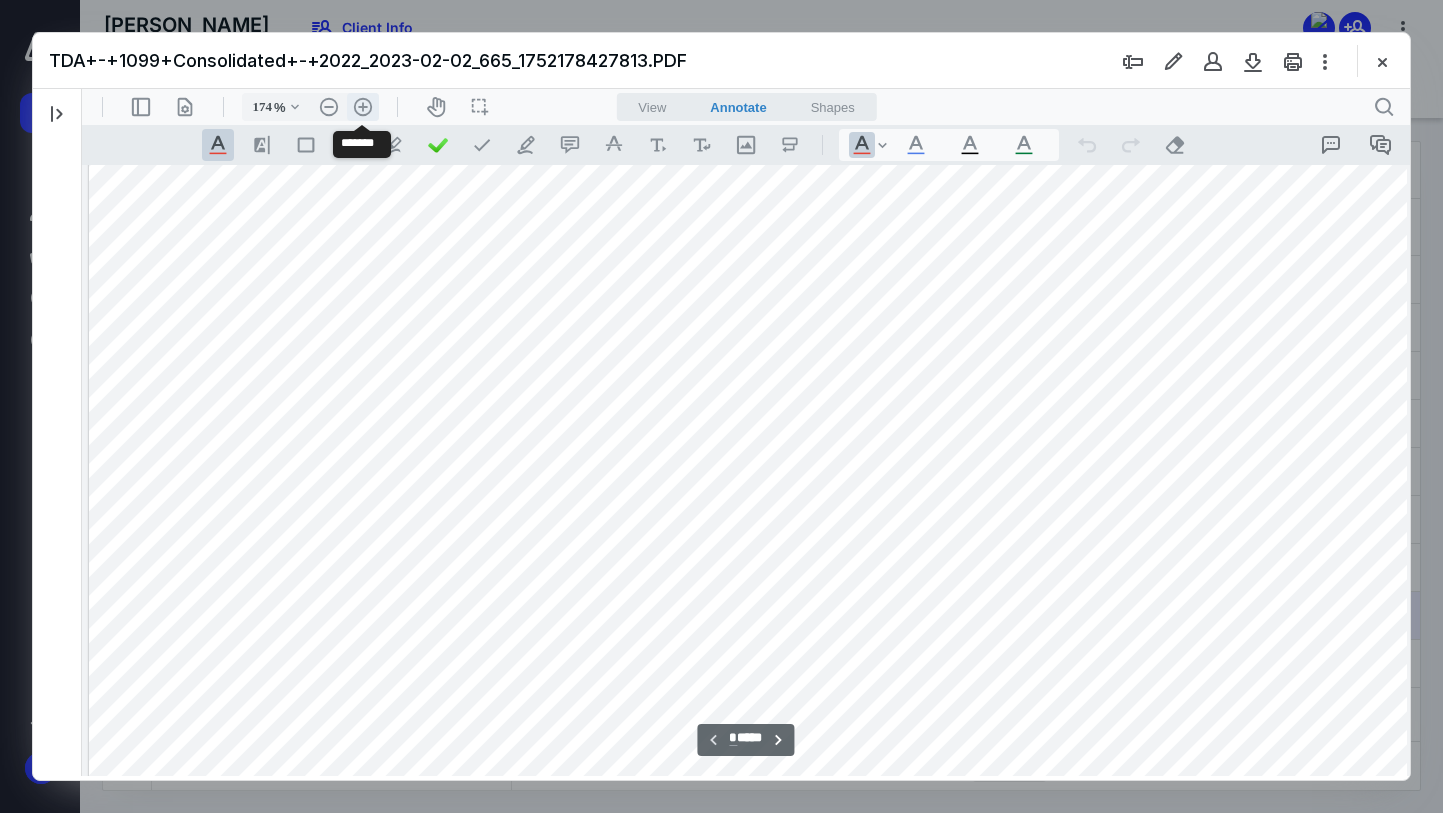 scroll, scrollTop: 227, scrollLeft: 36, axis: both 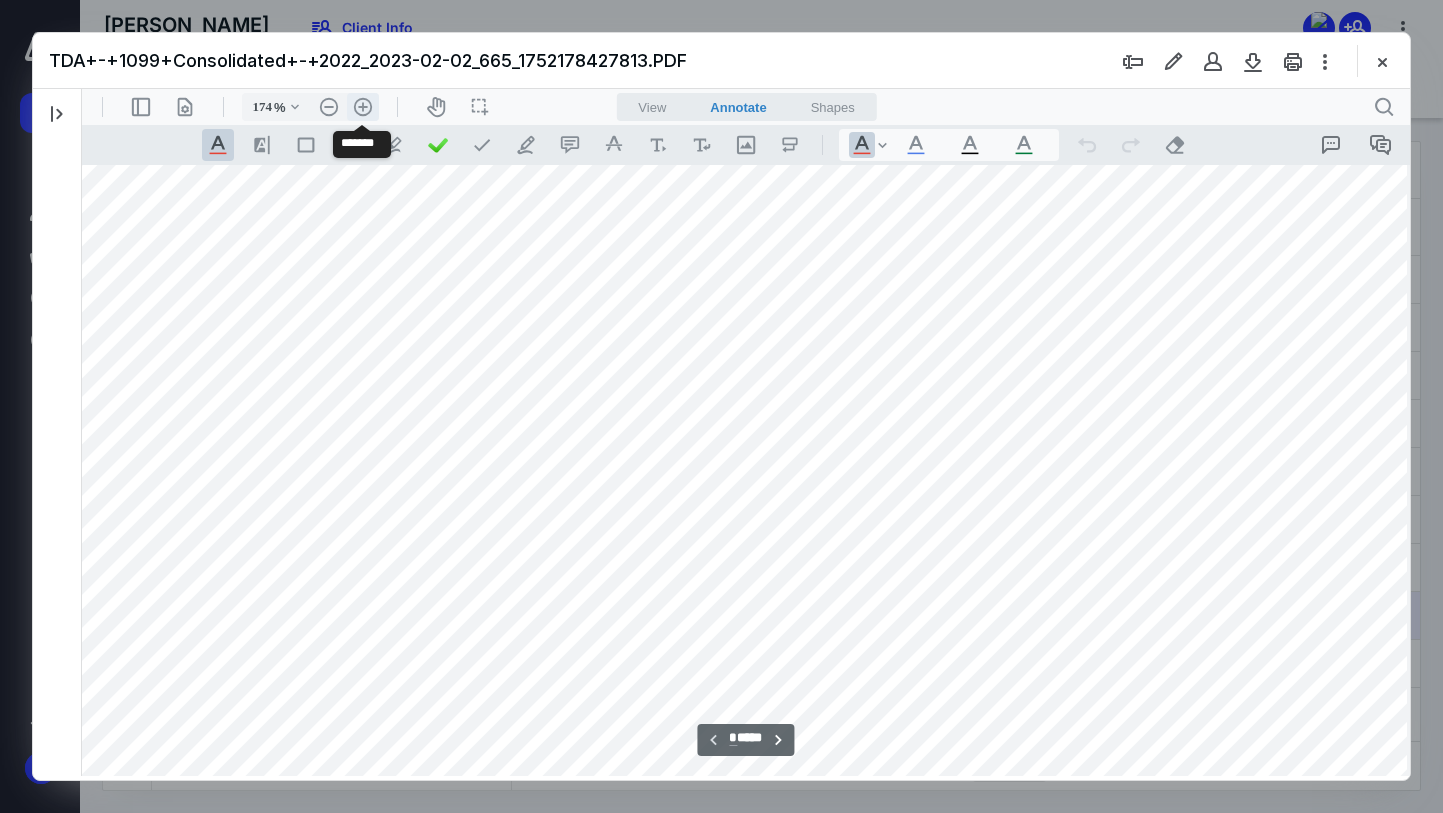 click on ".cls-1{fill:#abb0c4;} icon - header - zoom - in - line" at bounding box center [363, 107] 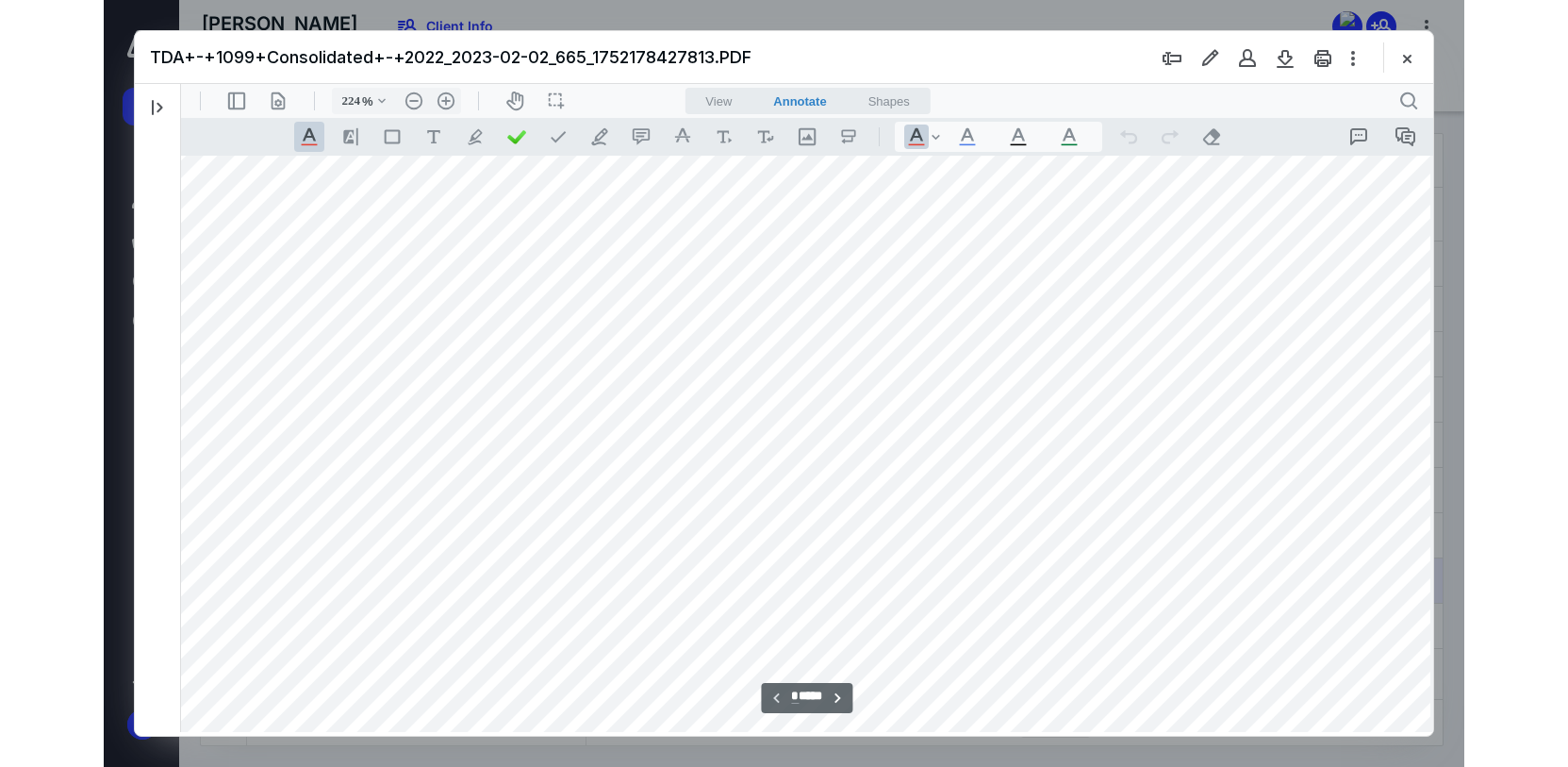 scroll, scrollTop: 0, scrollLeft: 224, axis: horizontal 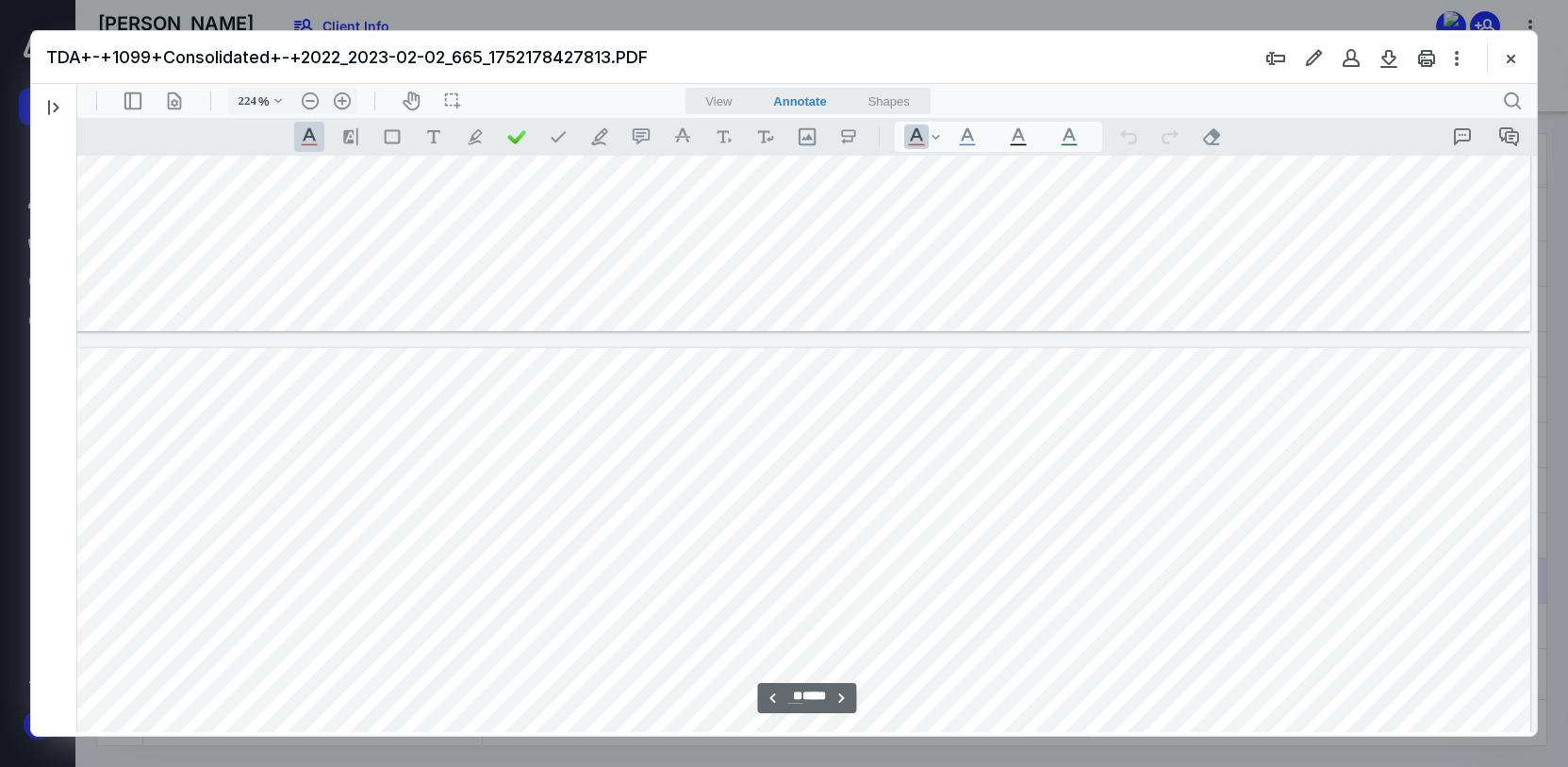 type on "**" 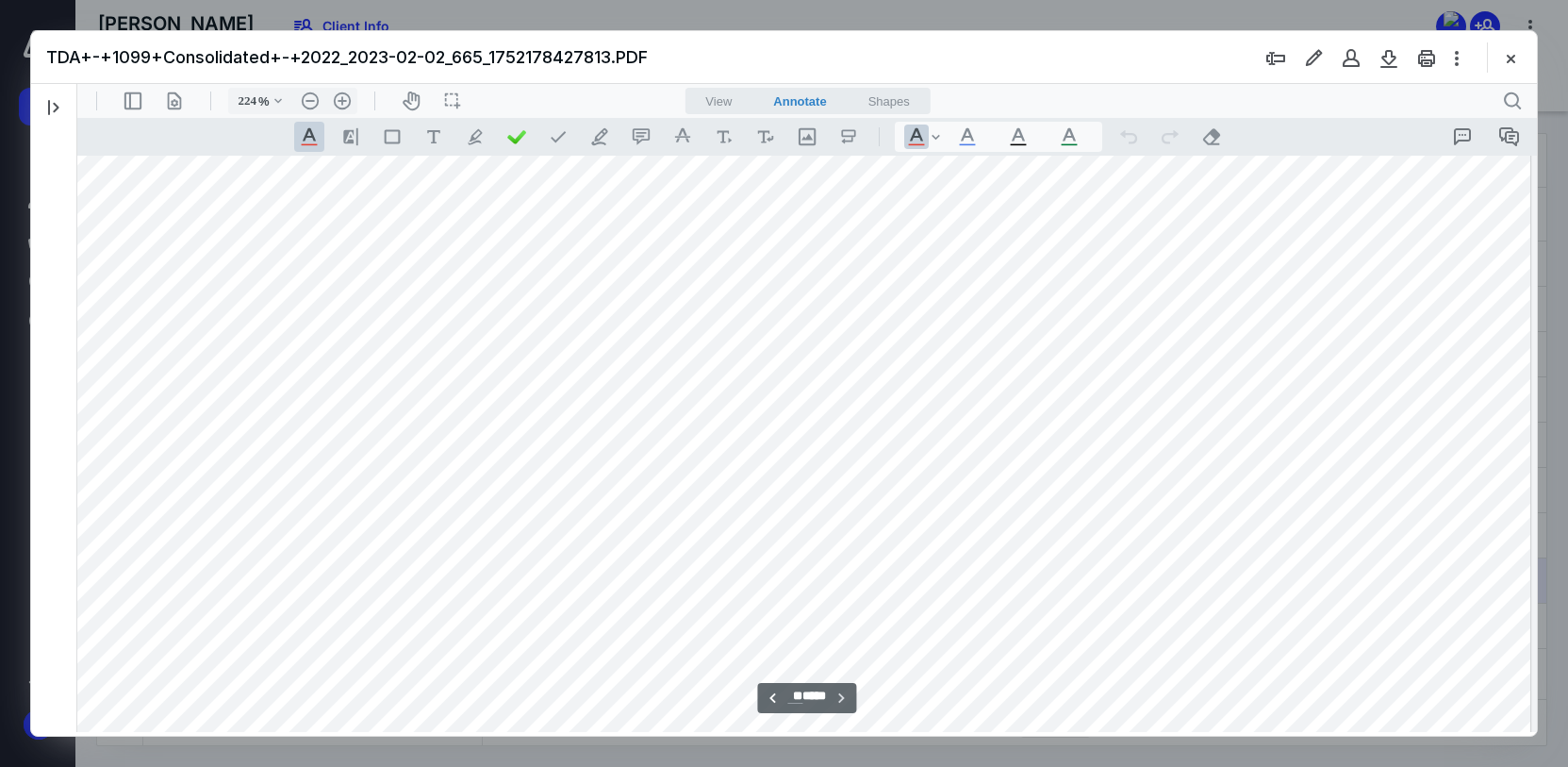 scroll, scrollTop: 15121, scrollLeft: 224, axis: both 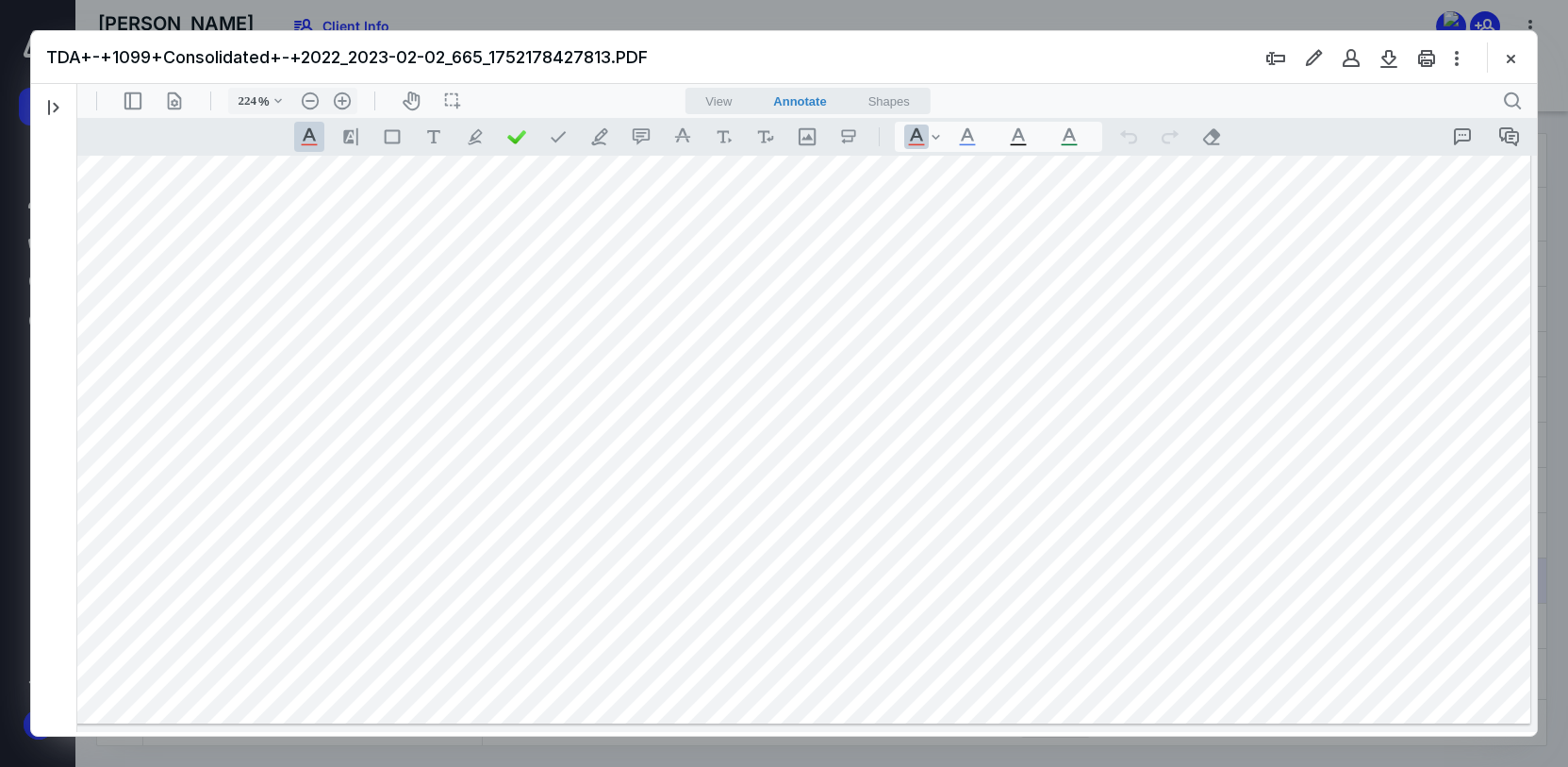 drag, startPoint x: 1515, startPoint y: 60, endPoint x: 1505, endPoint y: 63, distance: 10.440307 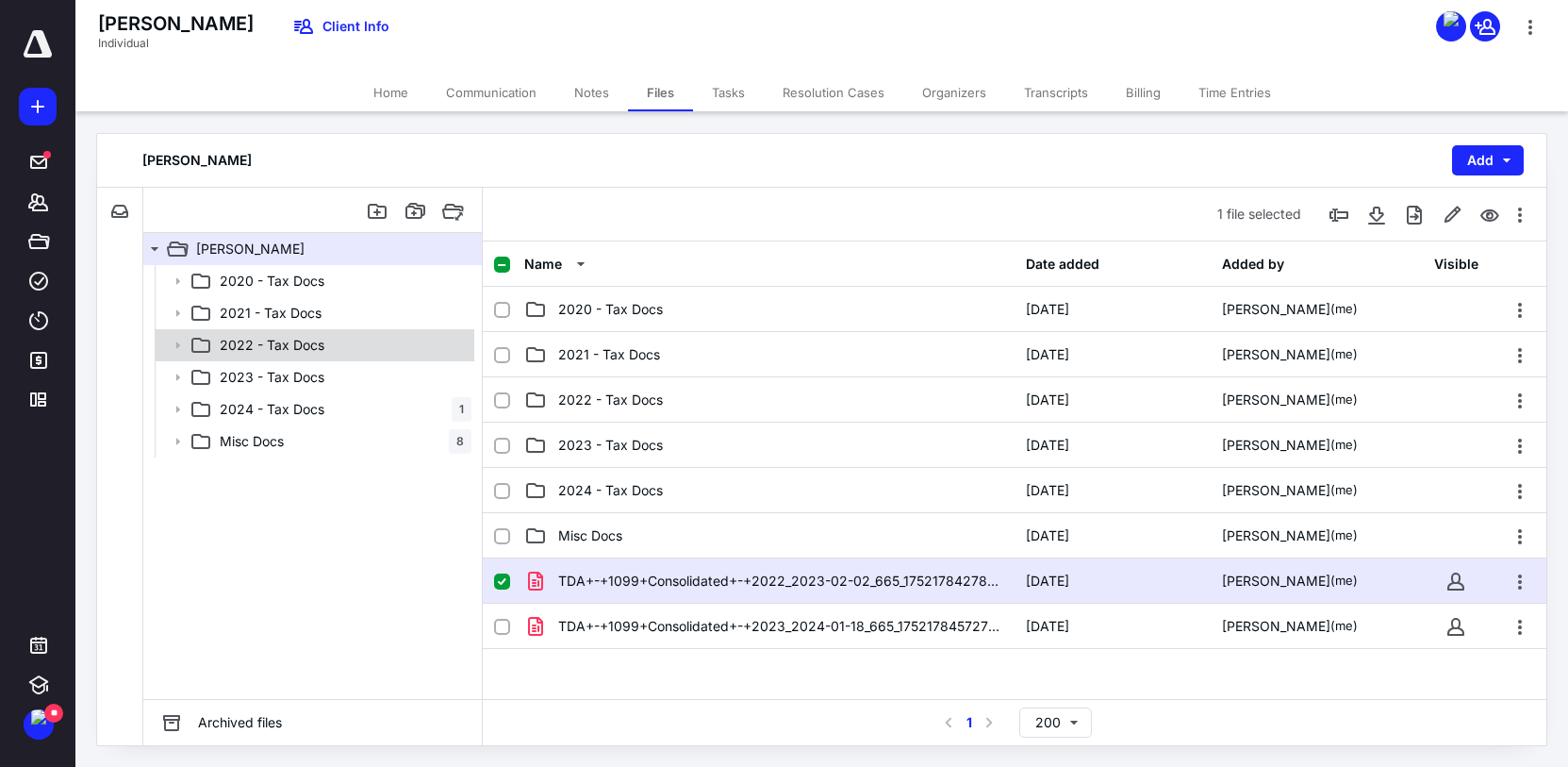 click on "2022 - Tax Docs" at bounding box center [313, 345] 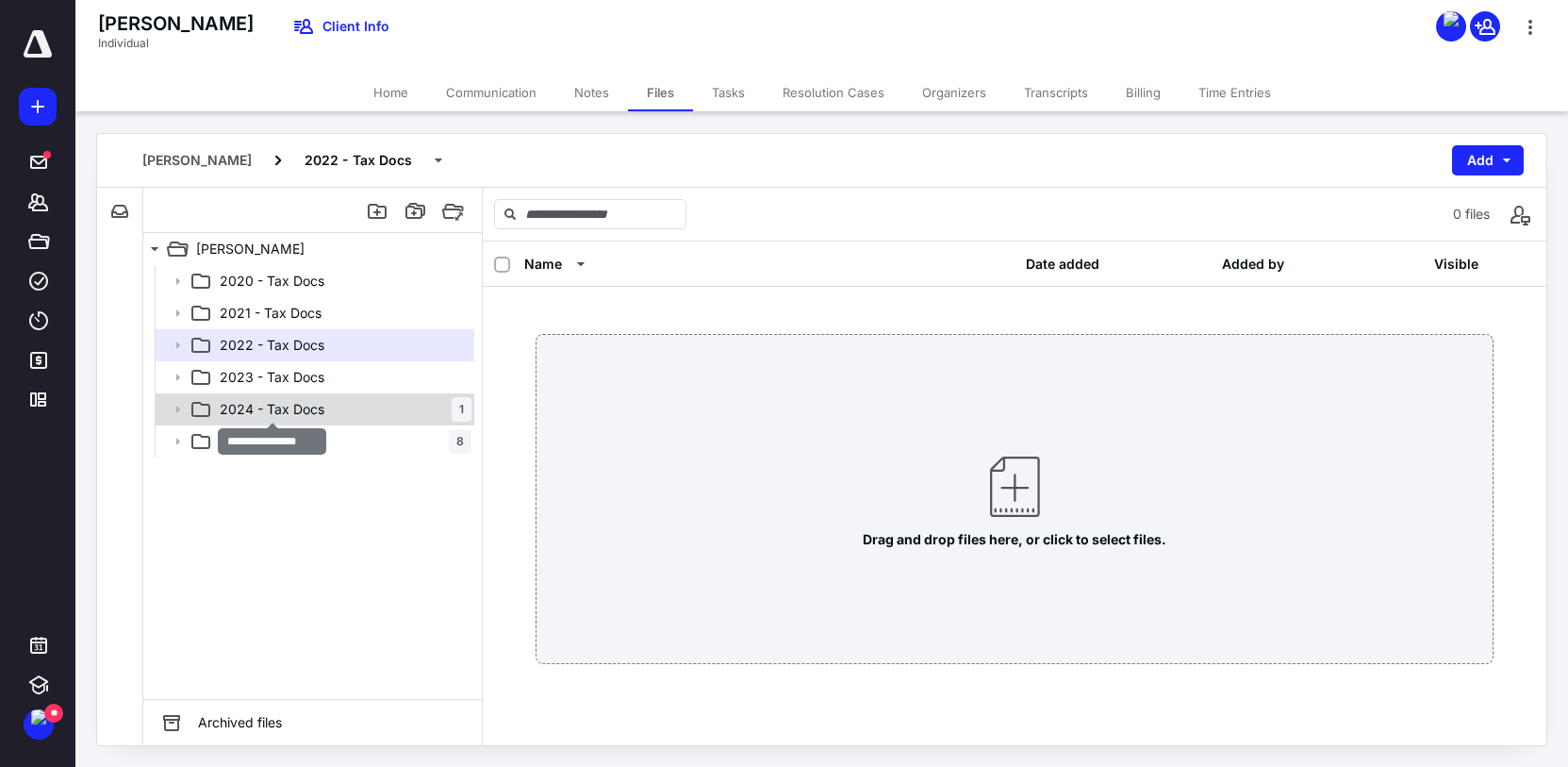 click on "2024 - Tax Docs" at bounding box center (272, 409) 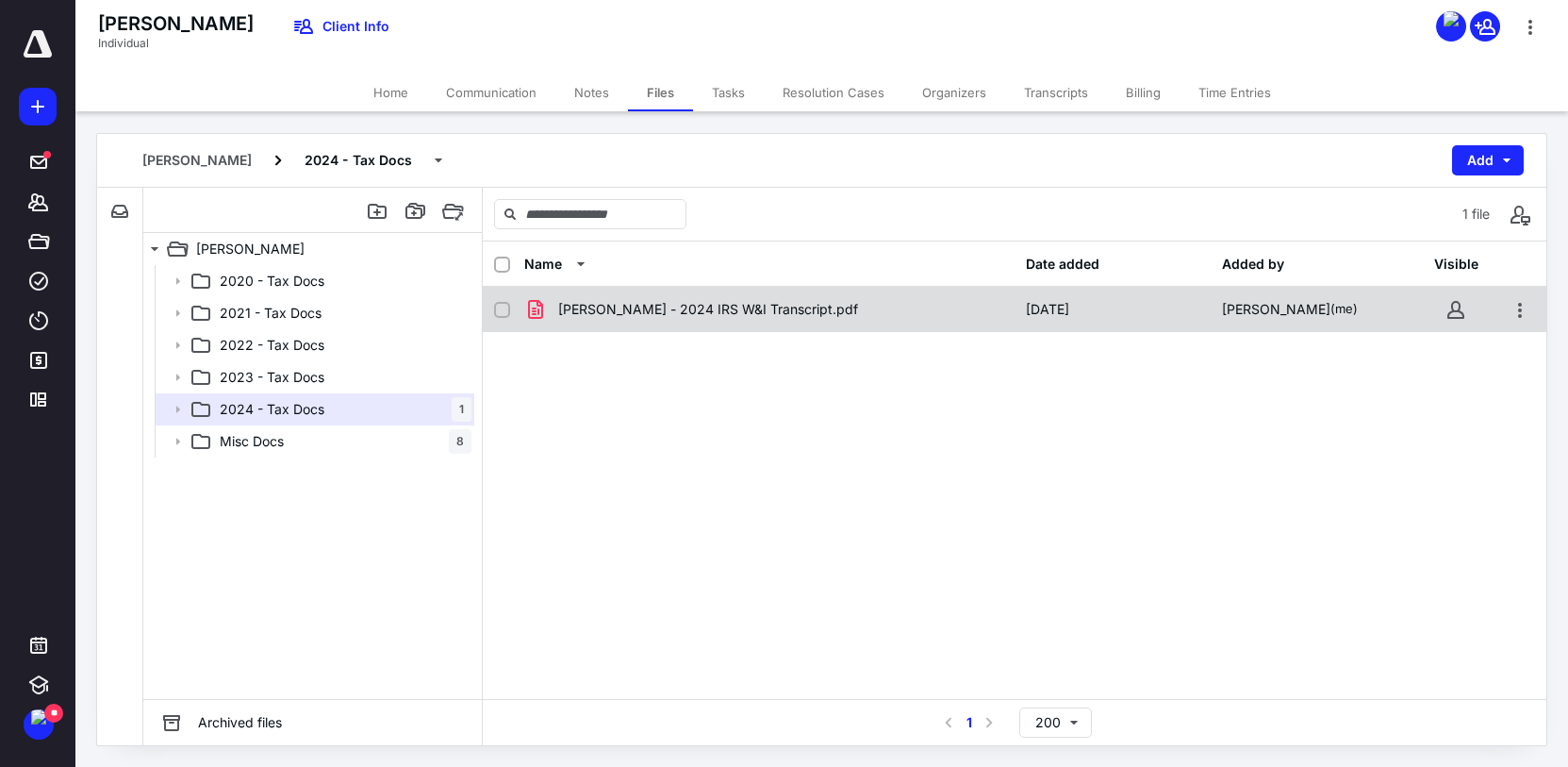click on "[PERSON_NAME] - 2024 IRS W&I Transcript.pdf" at bounding box center (769, 309) 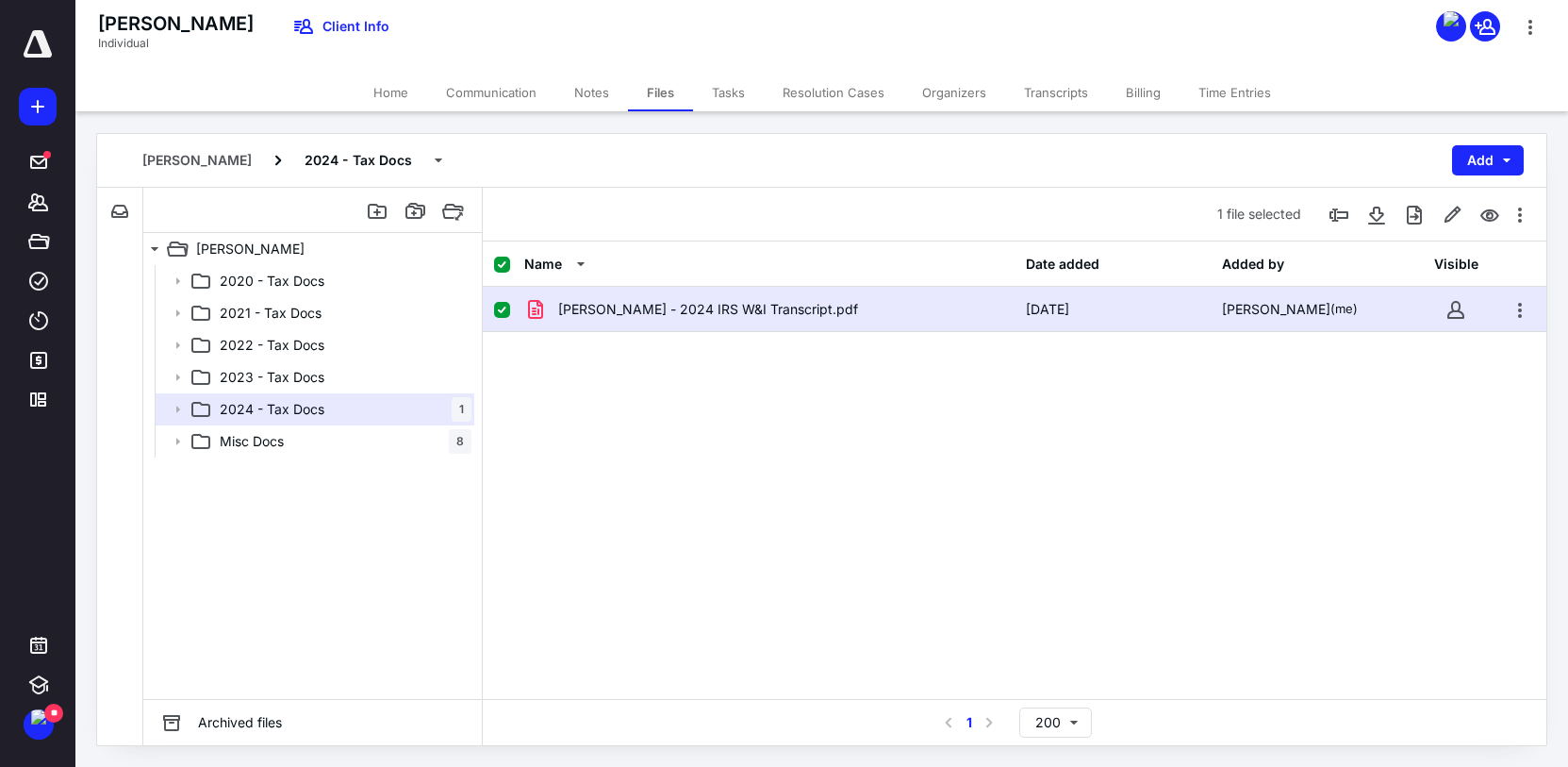 click on "[PERSON_NAME] - 2024 IRS W&I Transcript.pdf" at bounding box center [769, 309] 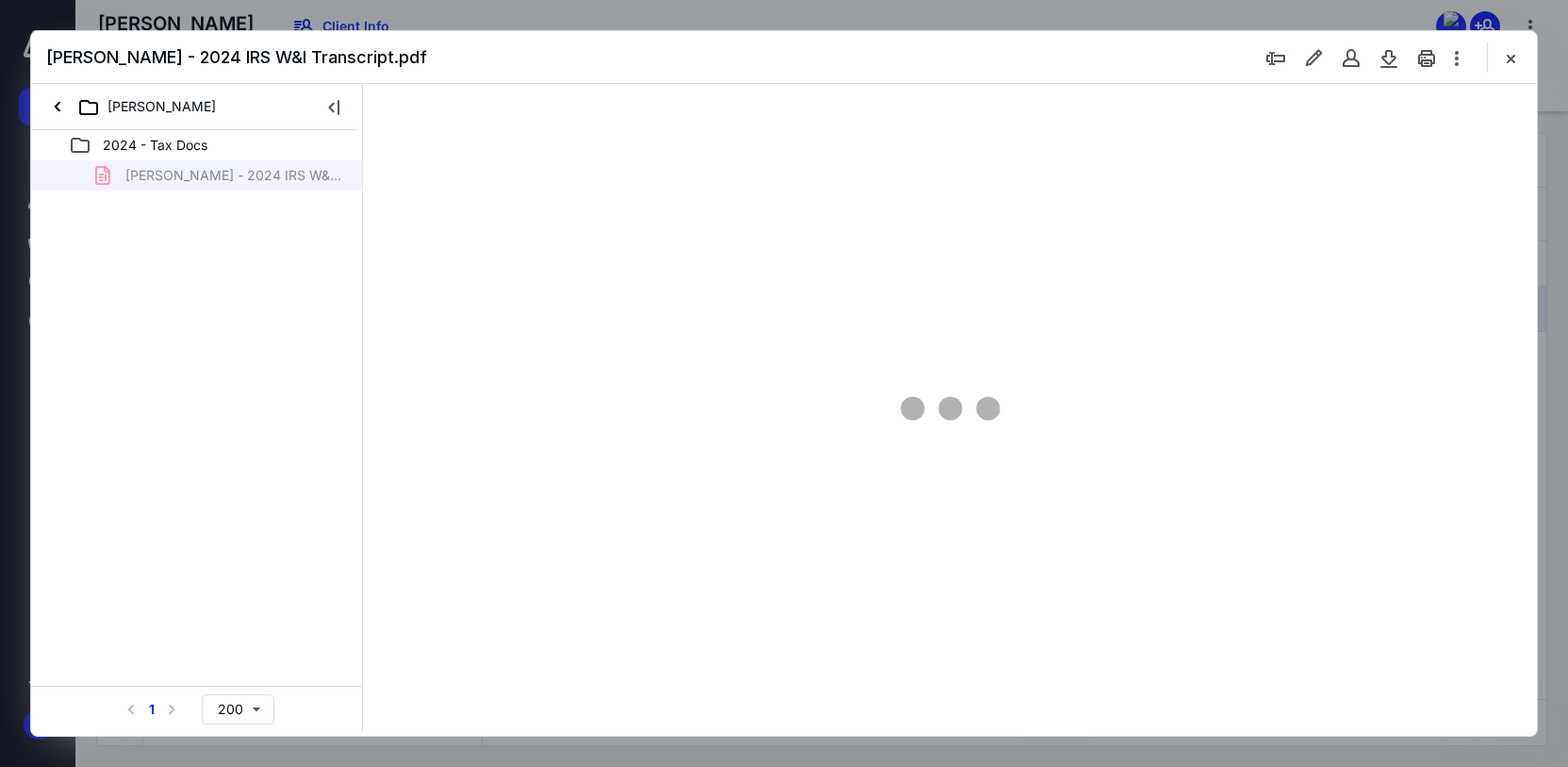 scroll, scrollTop: 0, scrollLeft: 0, axis: both 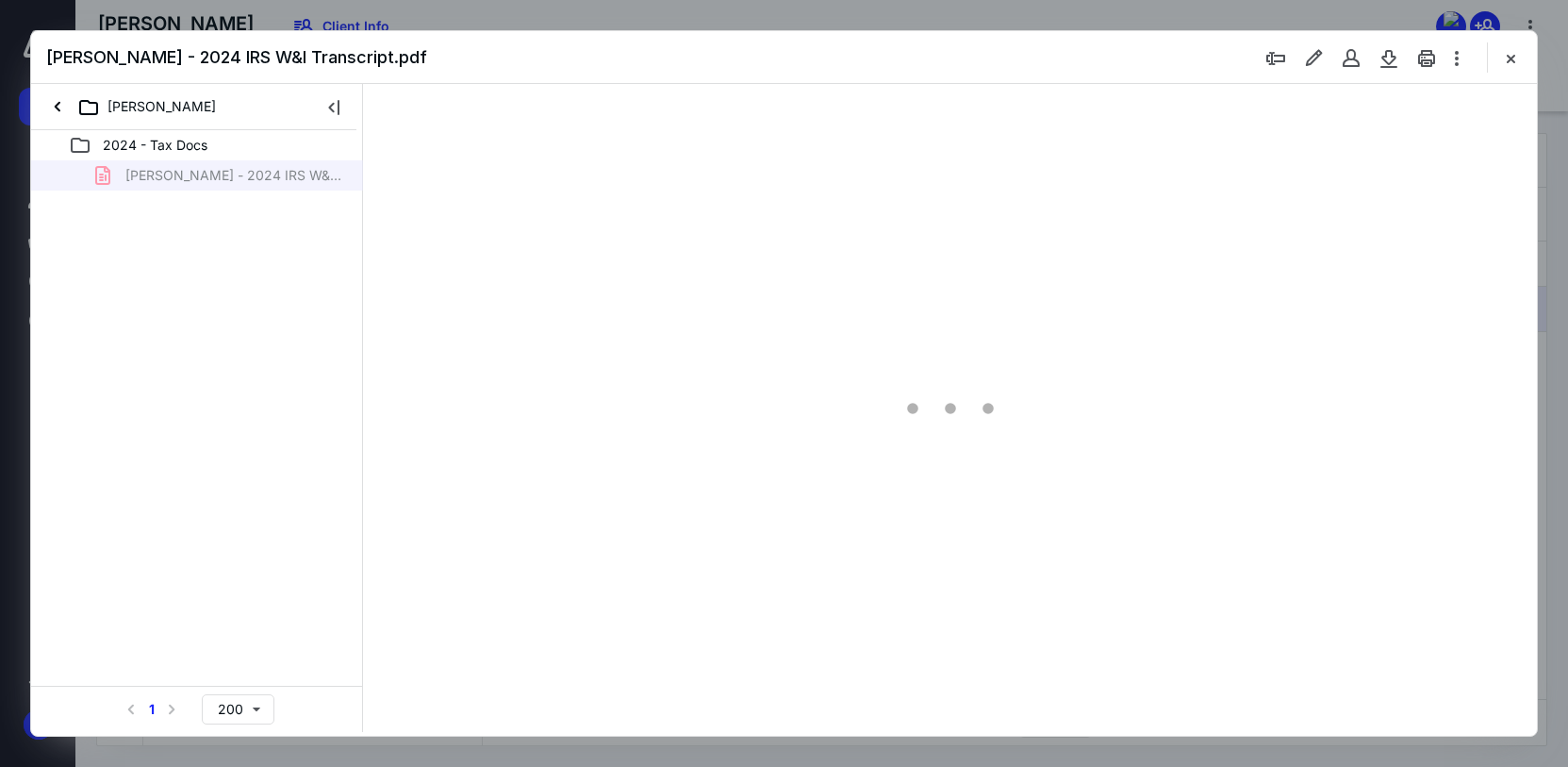 type on "77" 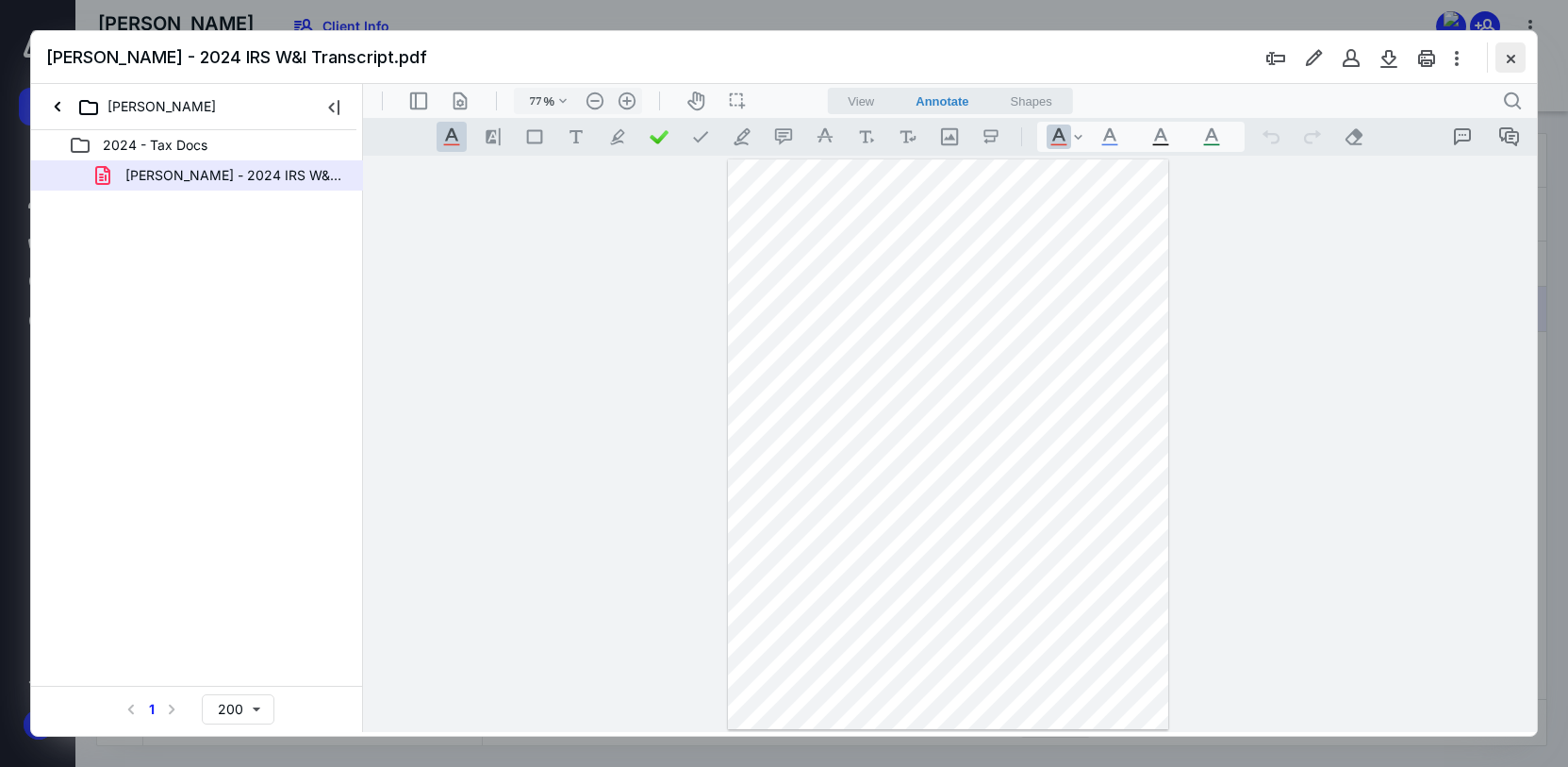click at bounding box center (1510, 58) 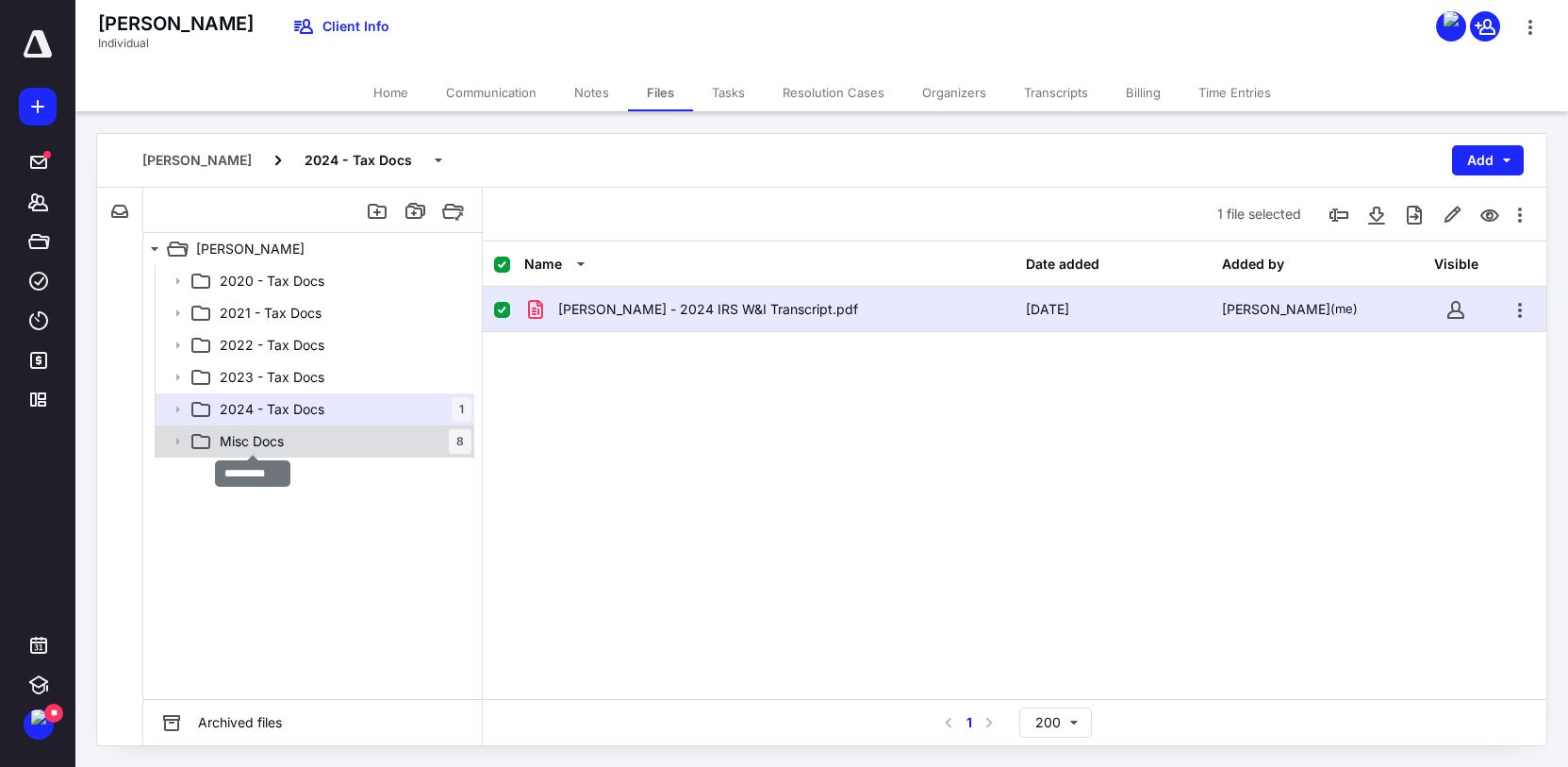 click on "Misc Docs" at bounding box center (252, 442) 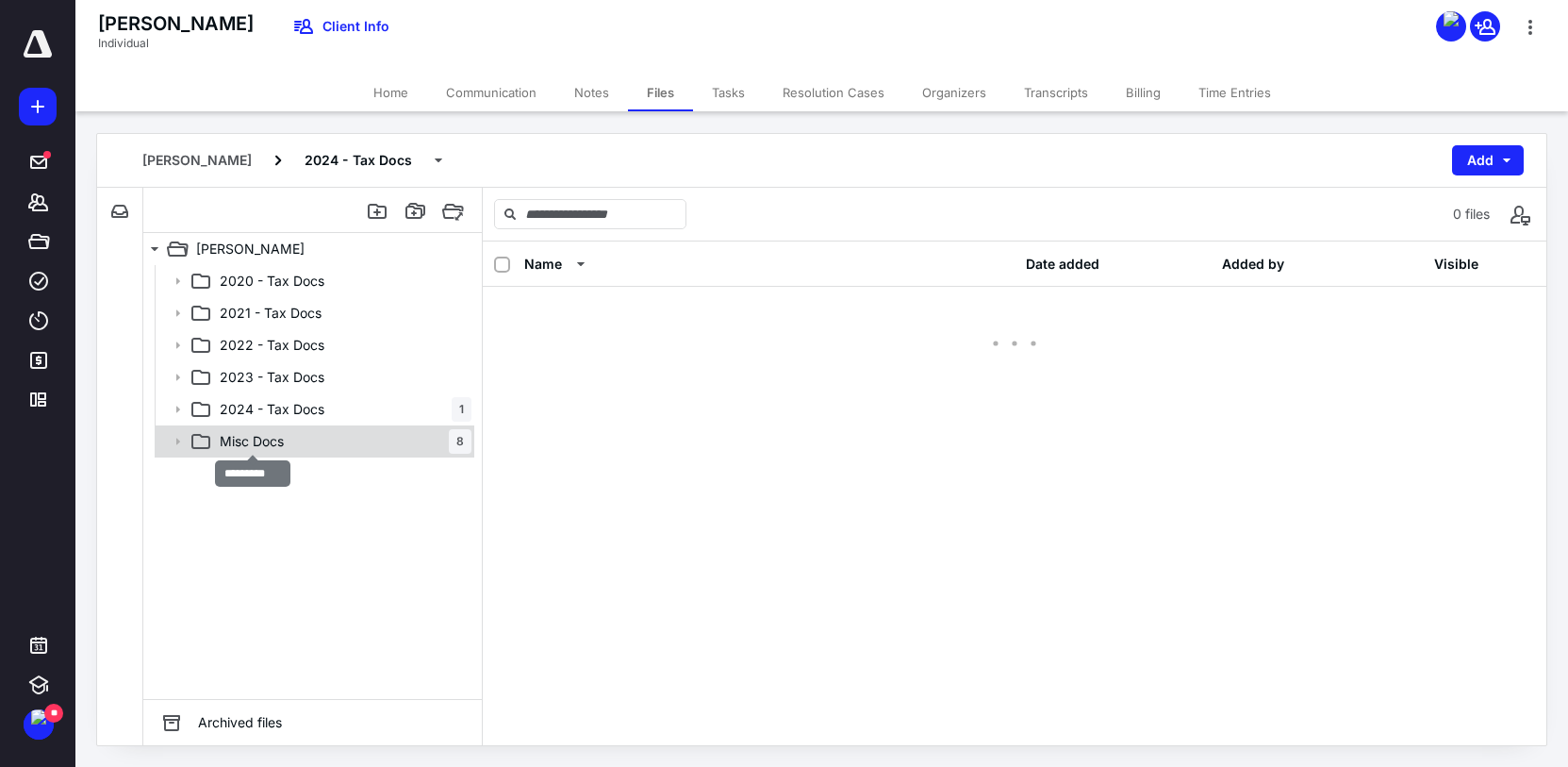 checkbox on "false" 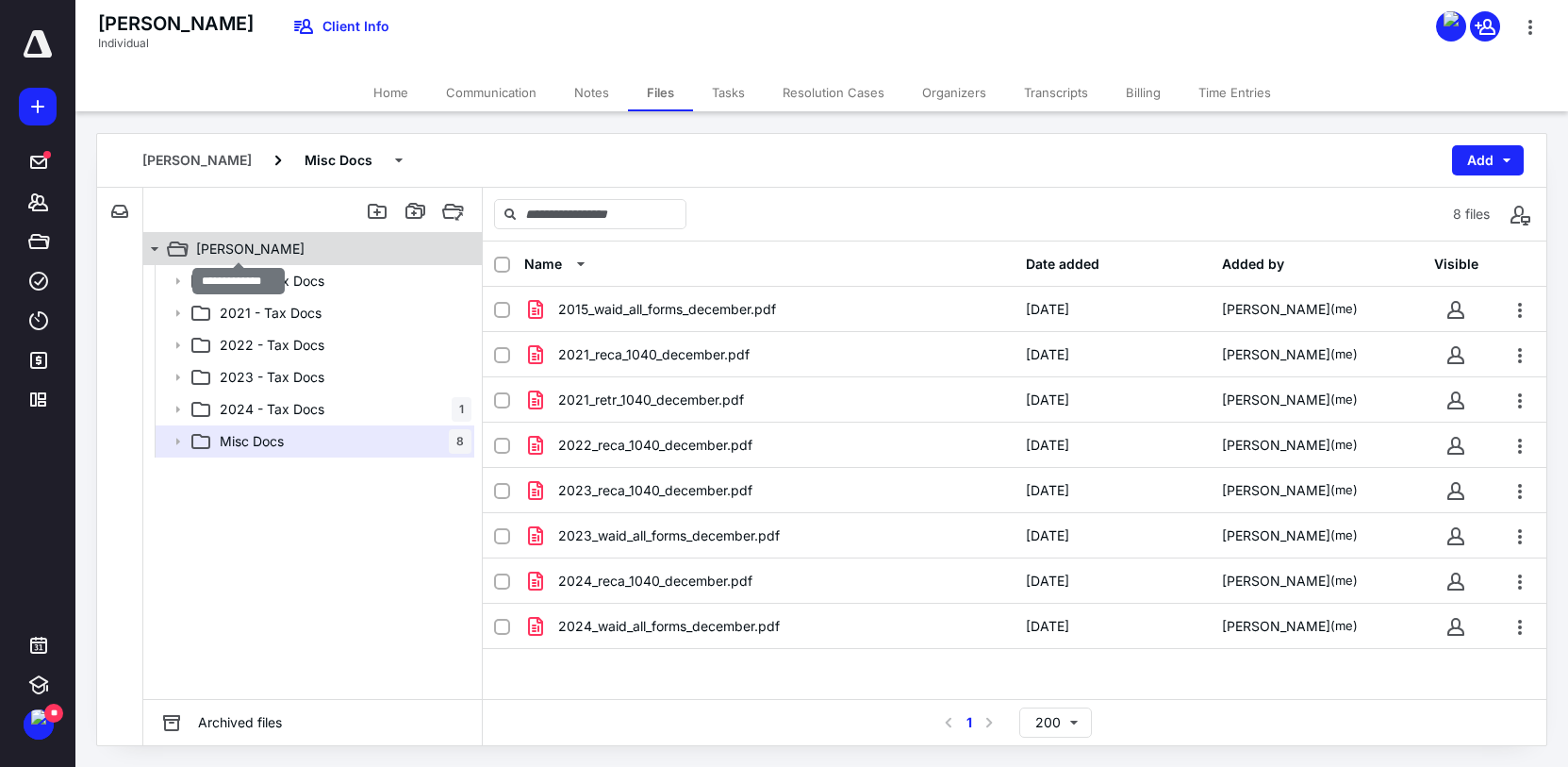 drag, startPoint x: 234, startPoint y: 248, endPoint x: 244, endPoint y: 248, distance: 10 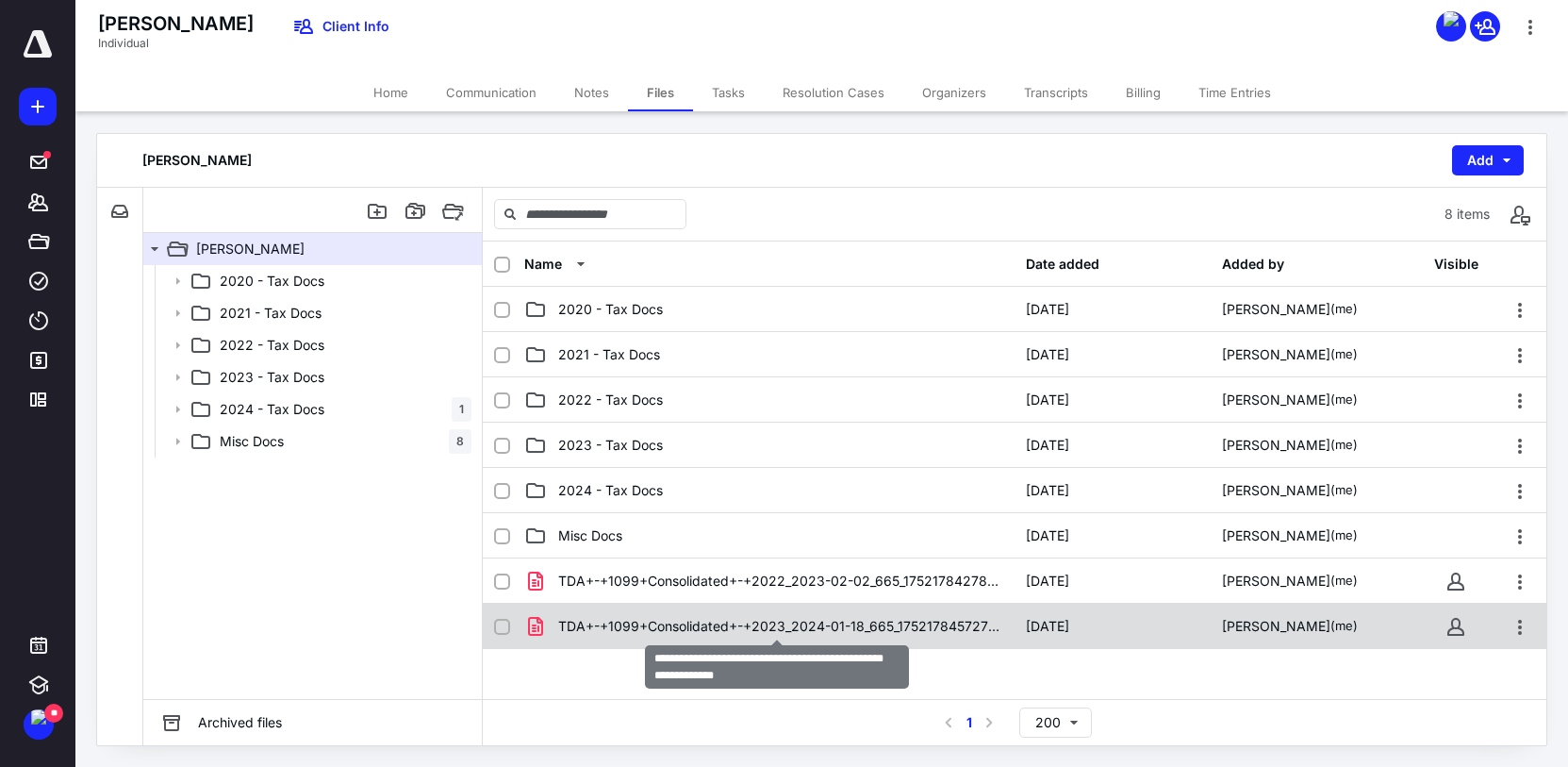 click on "TDA+-+1099+Consolidated+-+2023_2024-01-18_665_1752178457270.PDF" at bounding box center (781, 626) 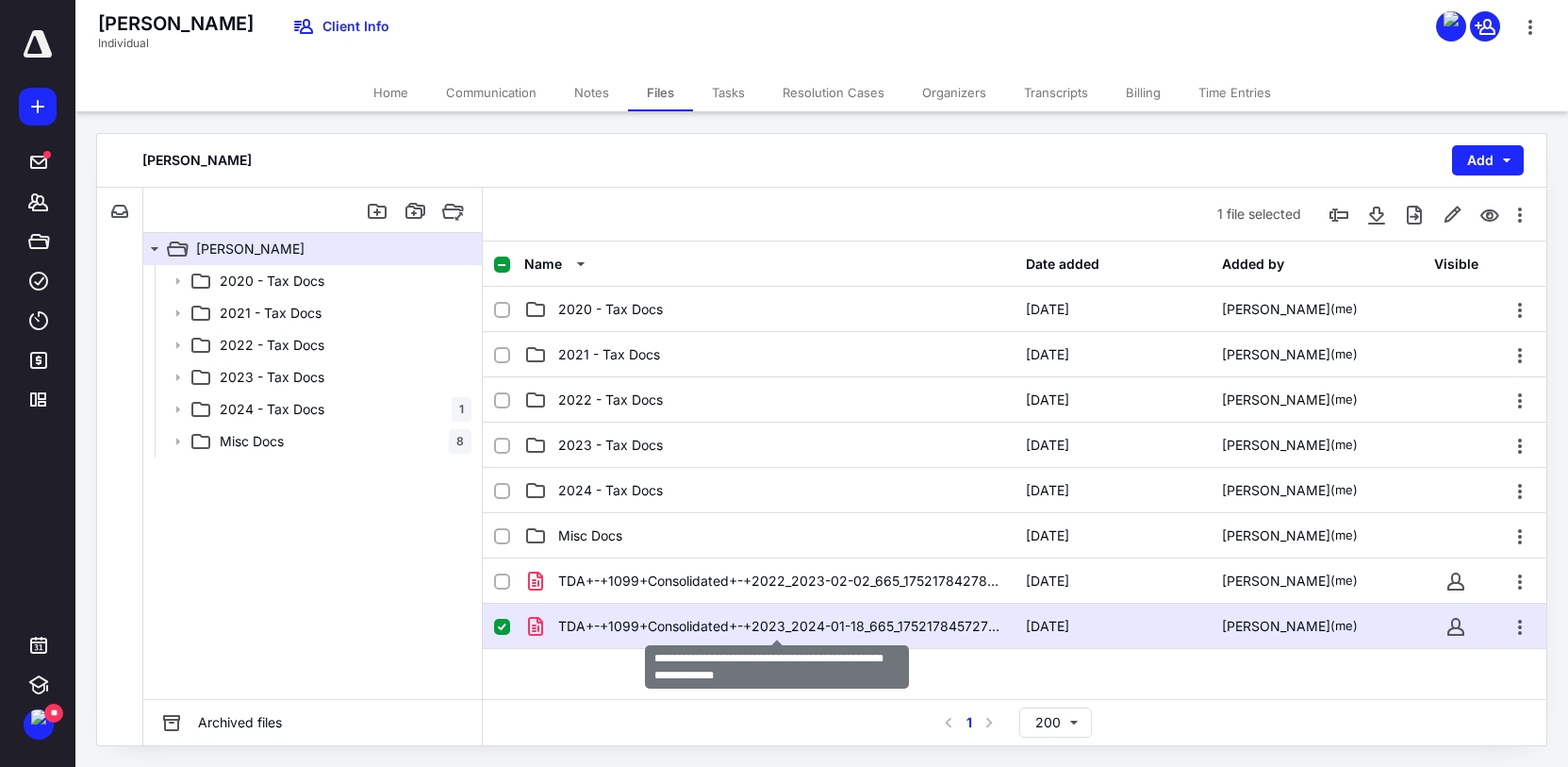 click on "TDA+-+1099+Consolidated+-+2023_2024-01-18_665_1752178457270.PDF" at bounding box center (781, 626) 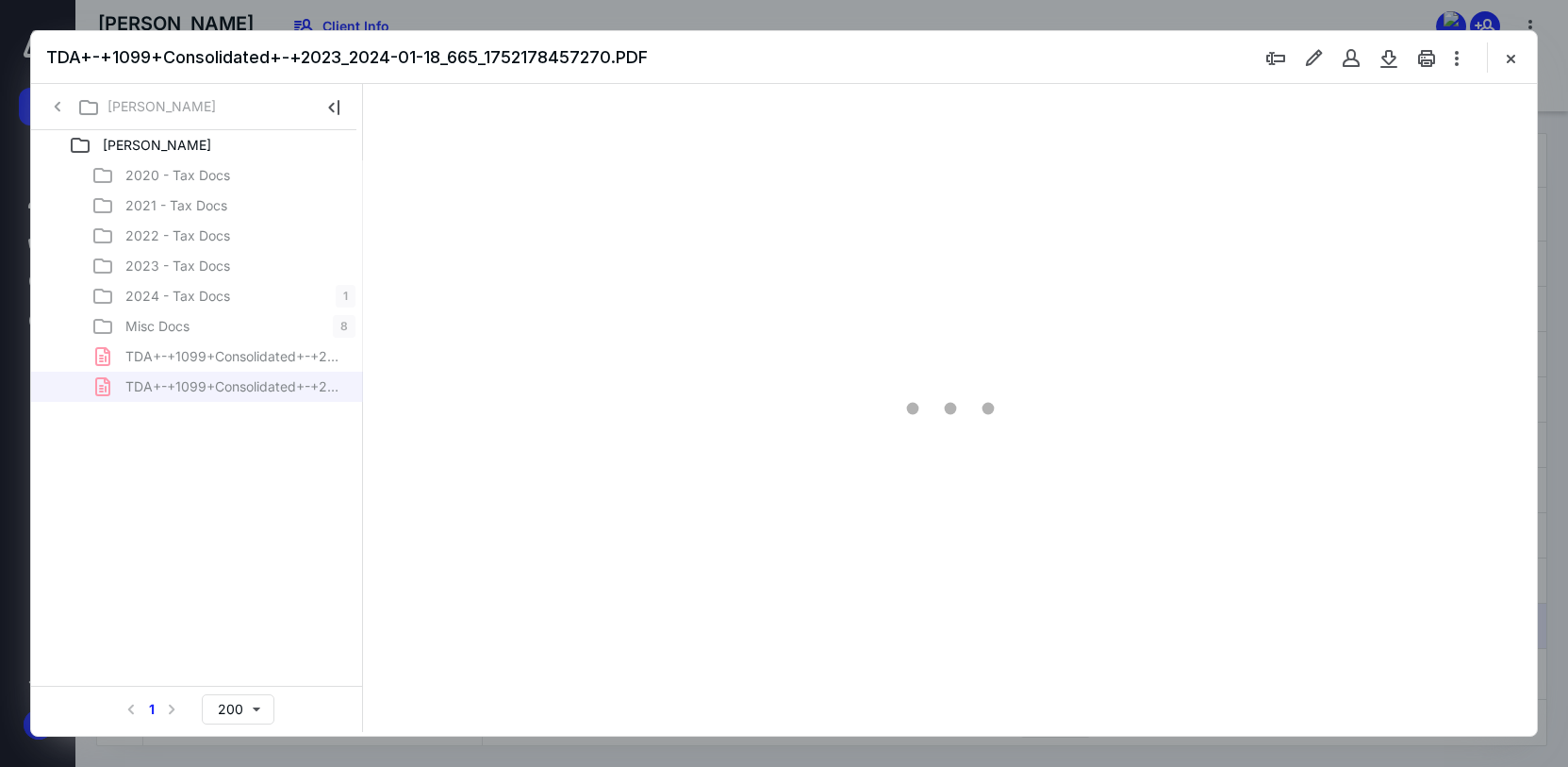 scroll, scrollTop: 0, scrollLeft: 0, axis: both 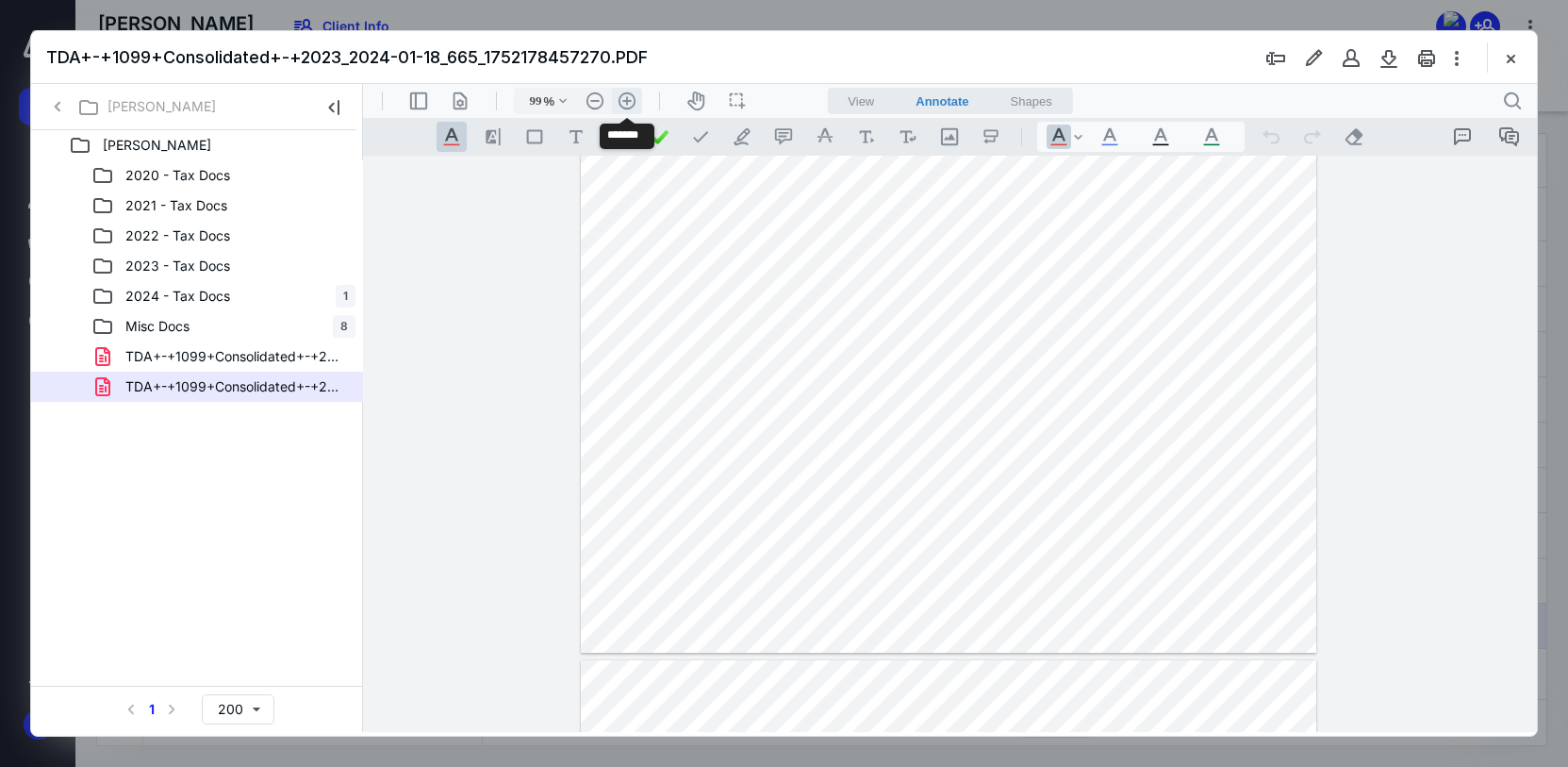 click on ".cls-1{fill:#abb0c4;} icon - header - zoom - in - line" at bounding box center [627, 101] 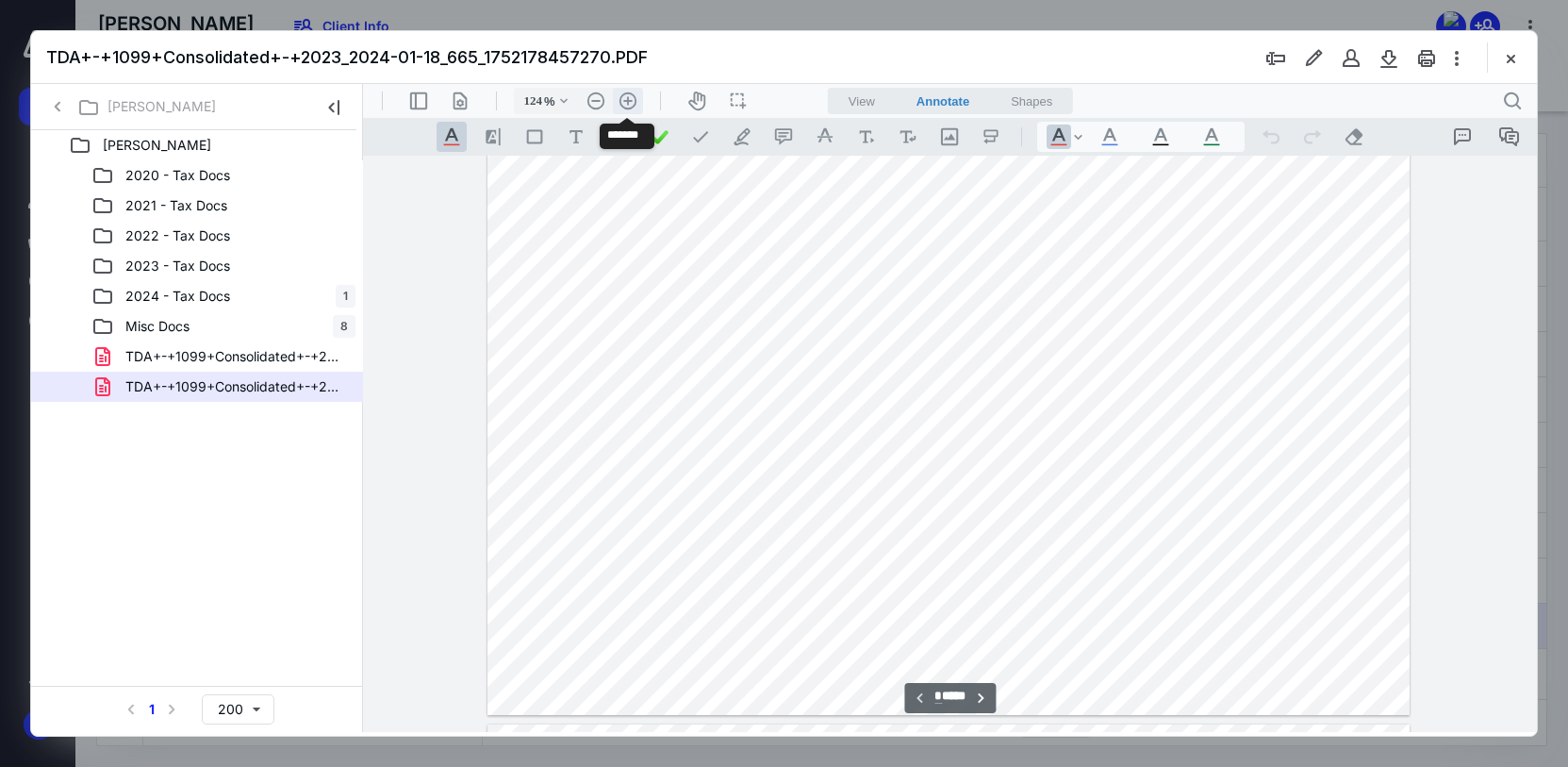 click on ".cls-1{fill:#abb0c4;} icon - header - zoom - in - line" at bounding box center [628, 101] 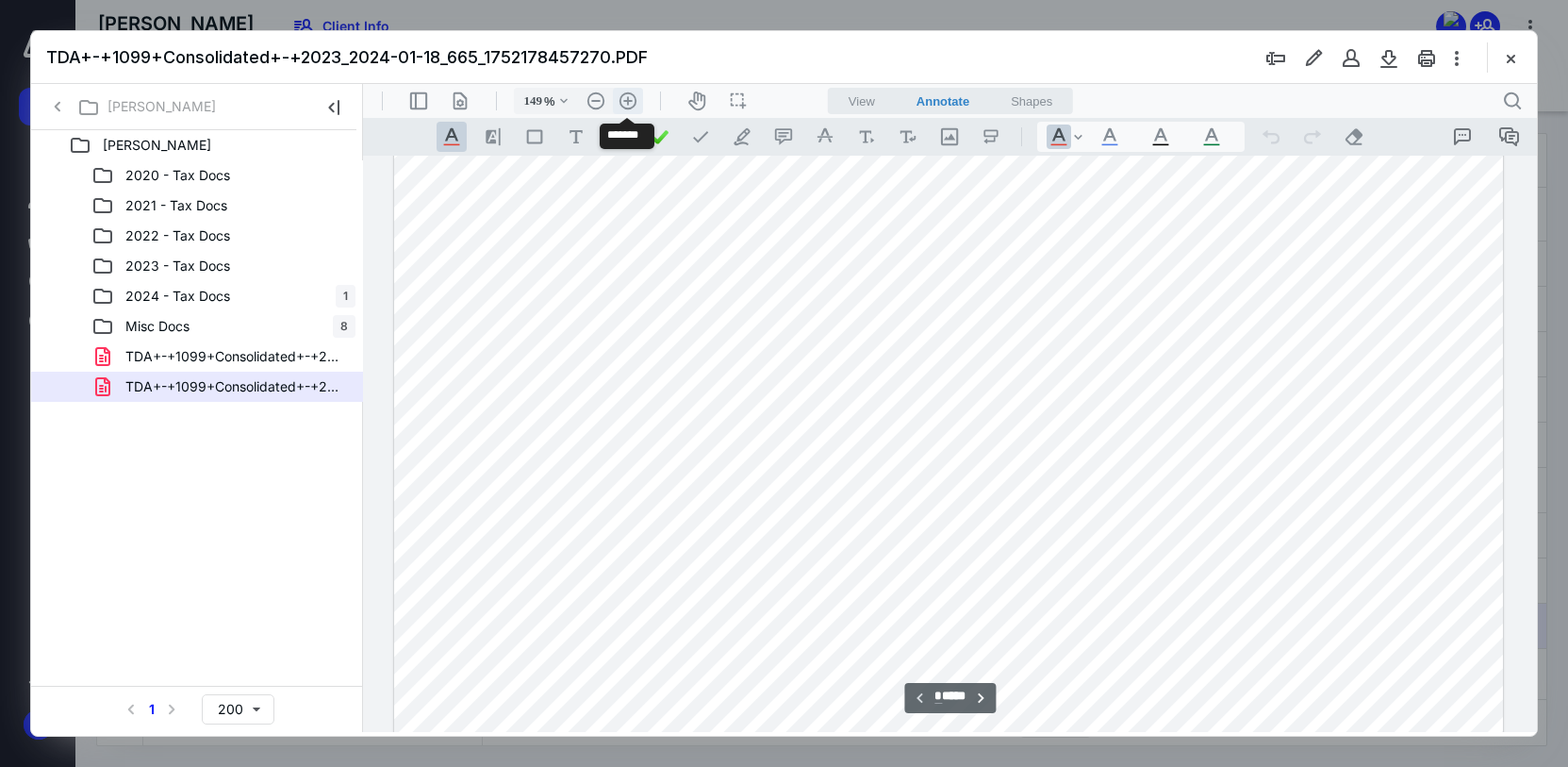 scroll, scrollTop: 242, scrollLeft: 0, axis: vertical 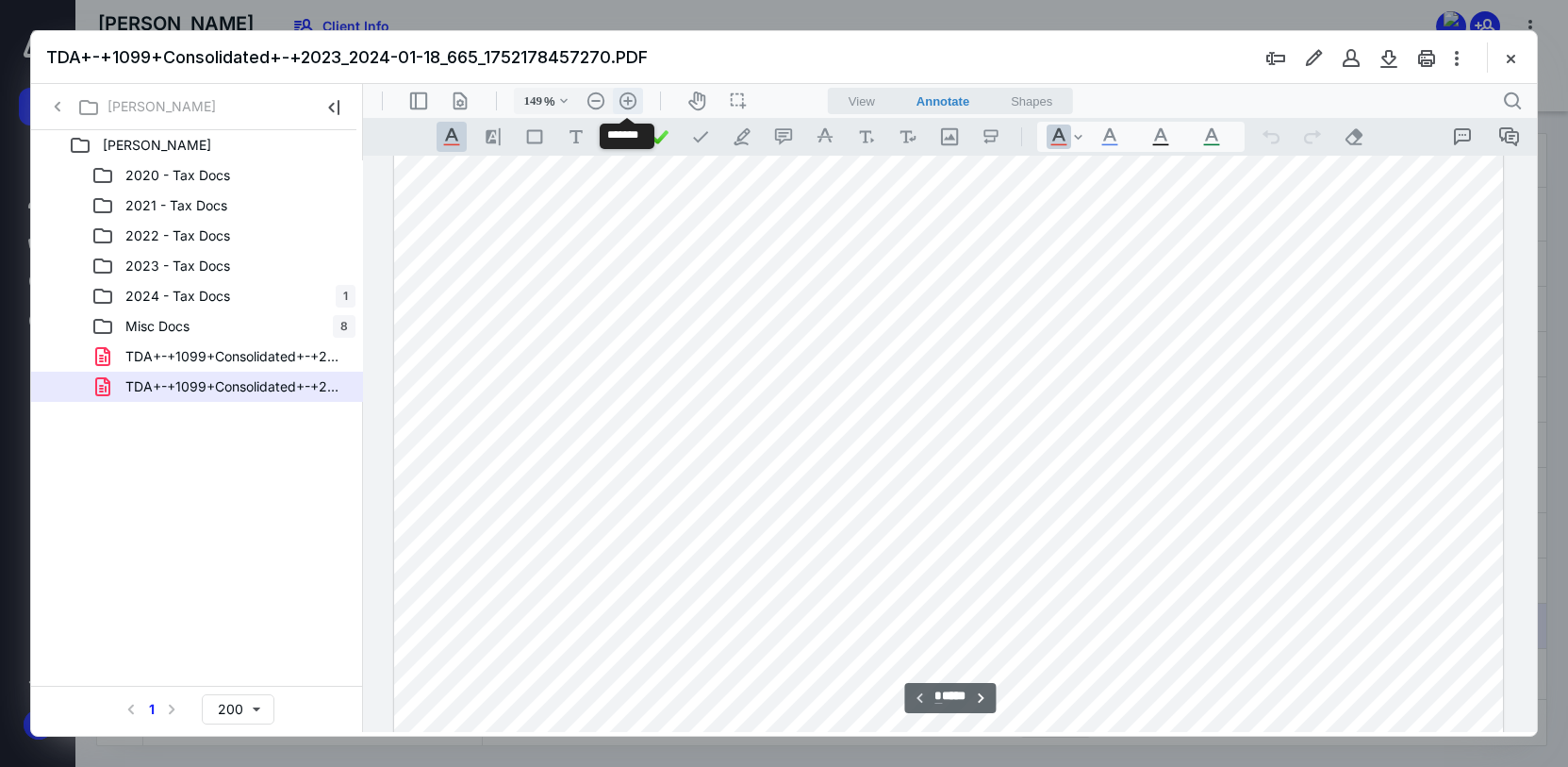 click on ".cls-1{fill:#abb0c4;} icon - header - zoom - in - line" at bounding box center (628, 101) 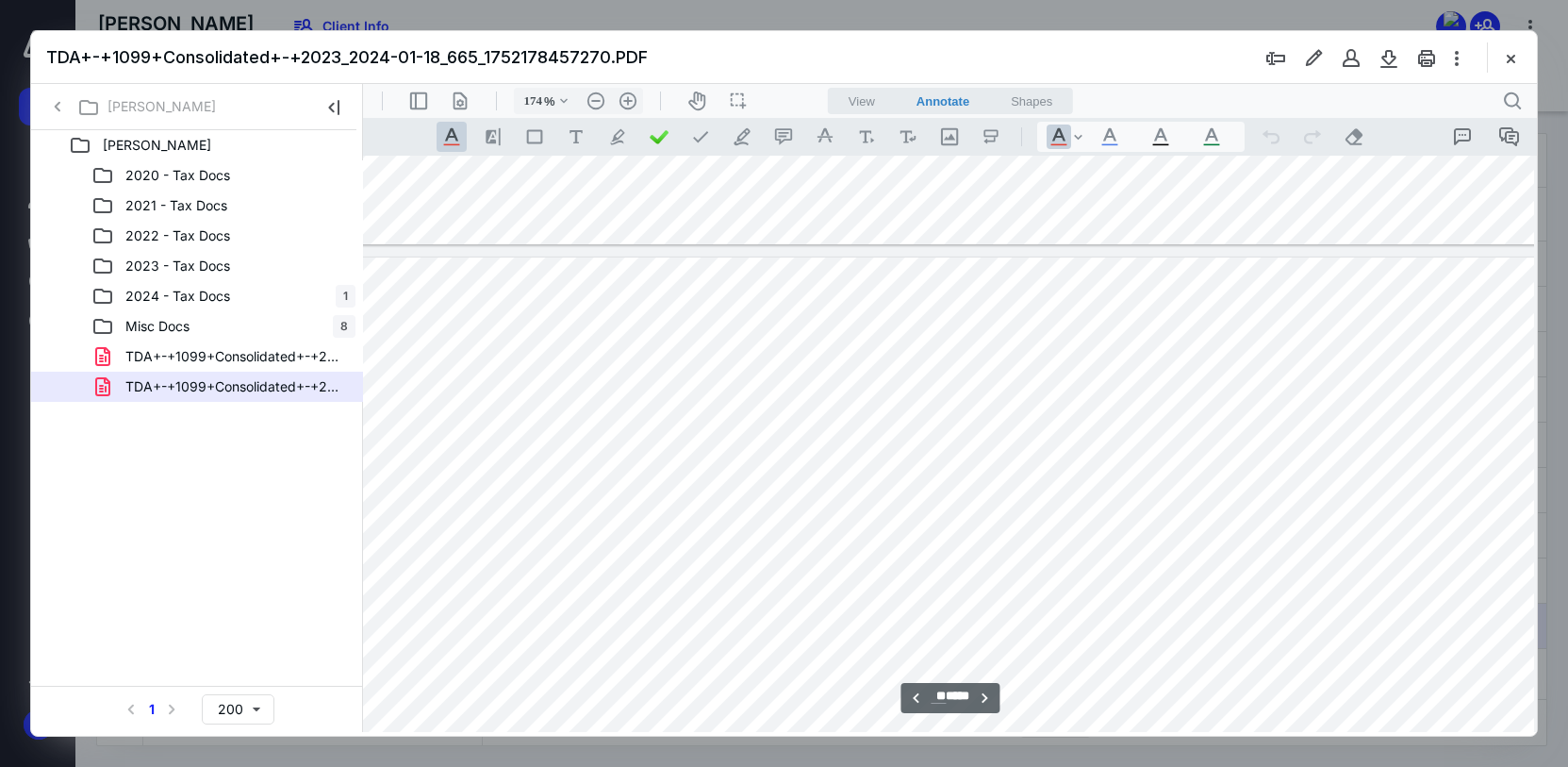 scroll, scrollTop: 9098, scrollLeft: 74, axis: both 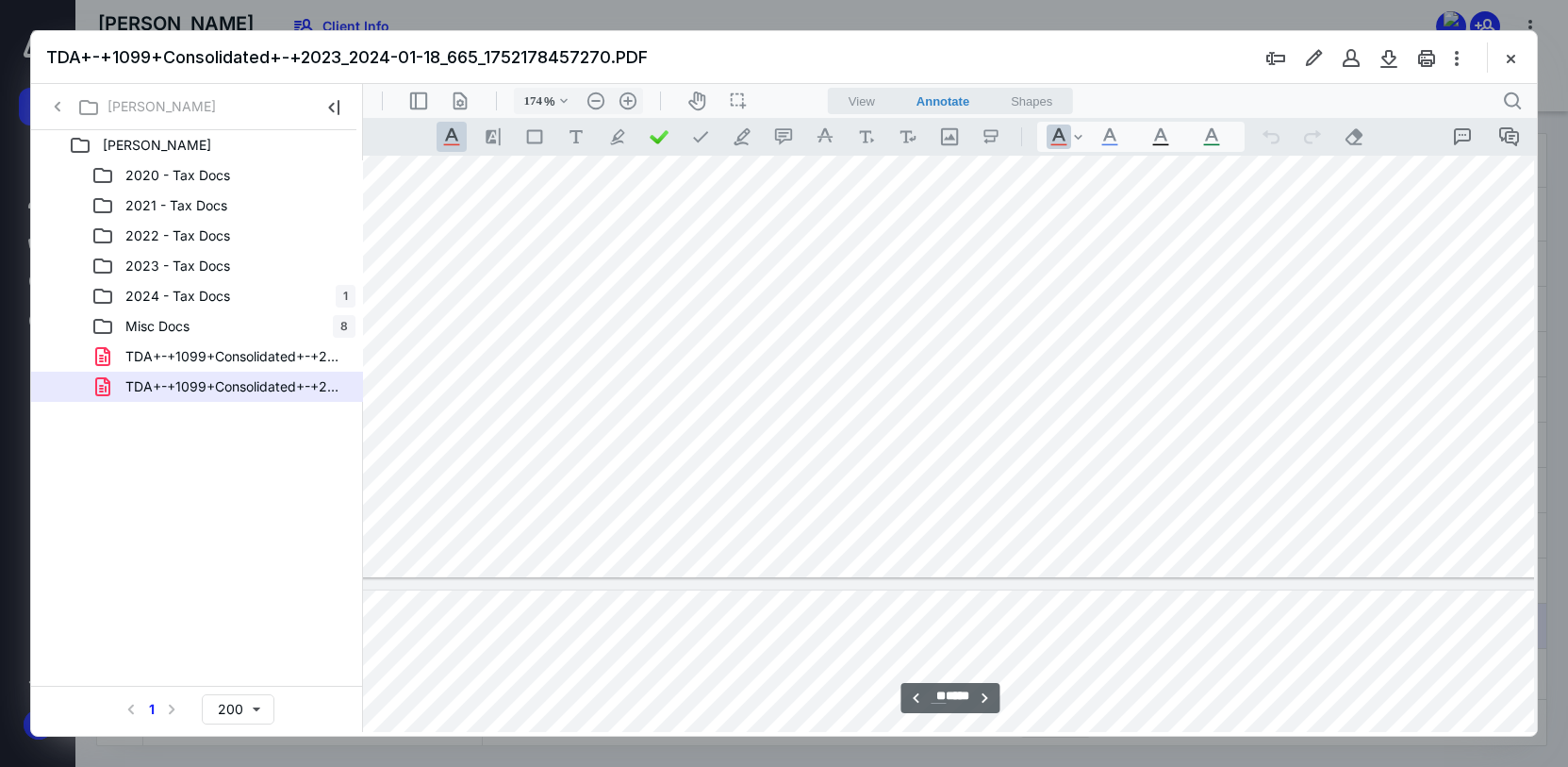 type on "**" 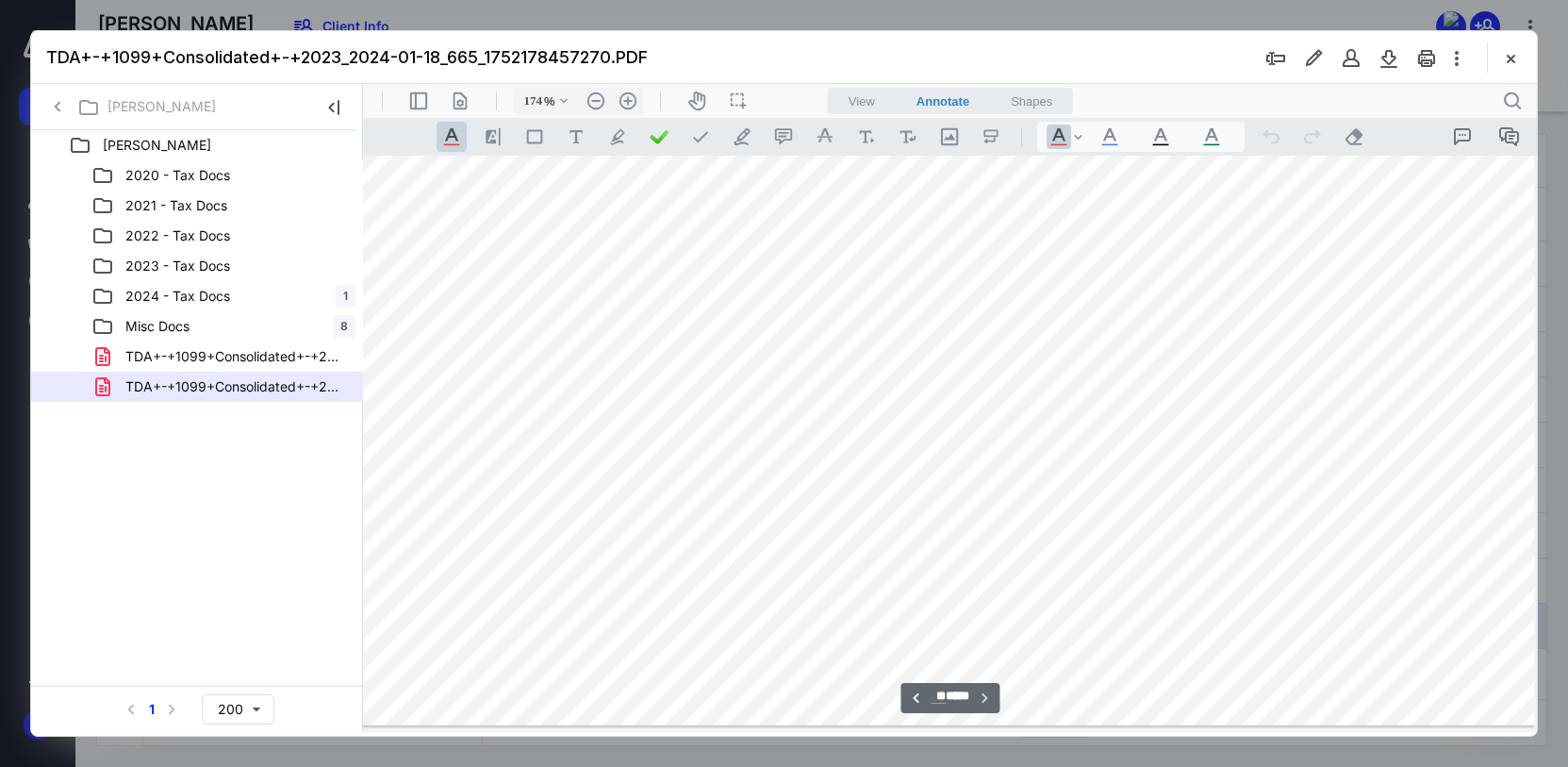 scroll, scrollTop: 15672, scrollLeft: 74, axis: both 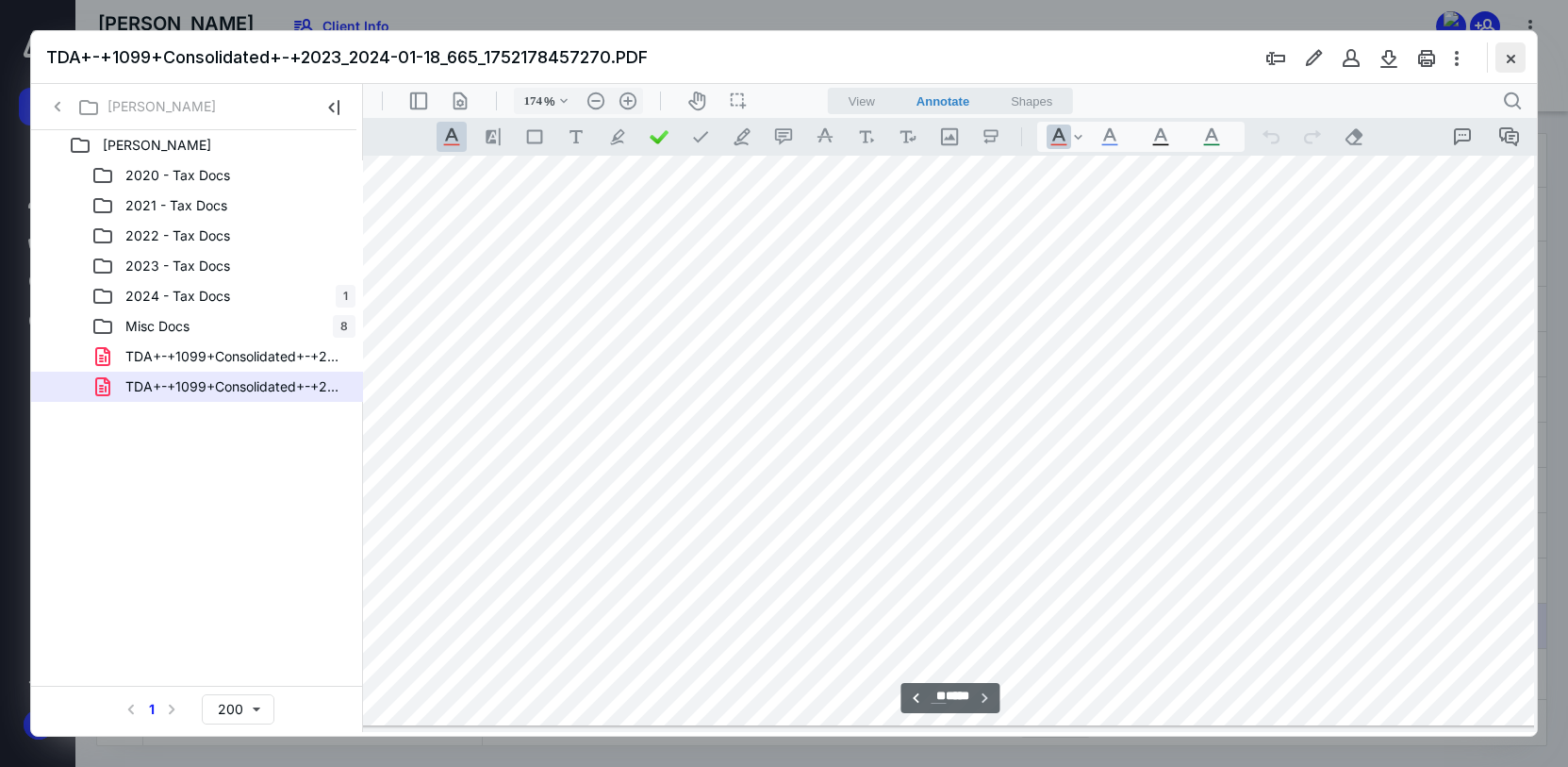 click at bounding box center [1510, 58] 